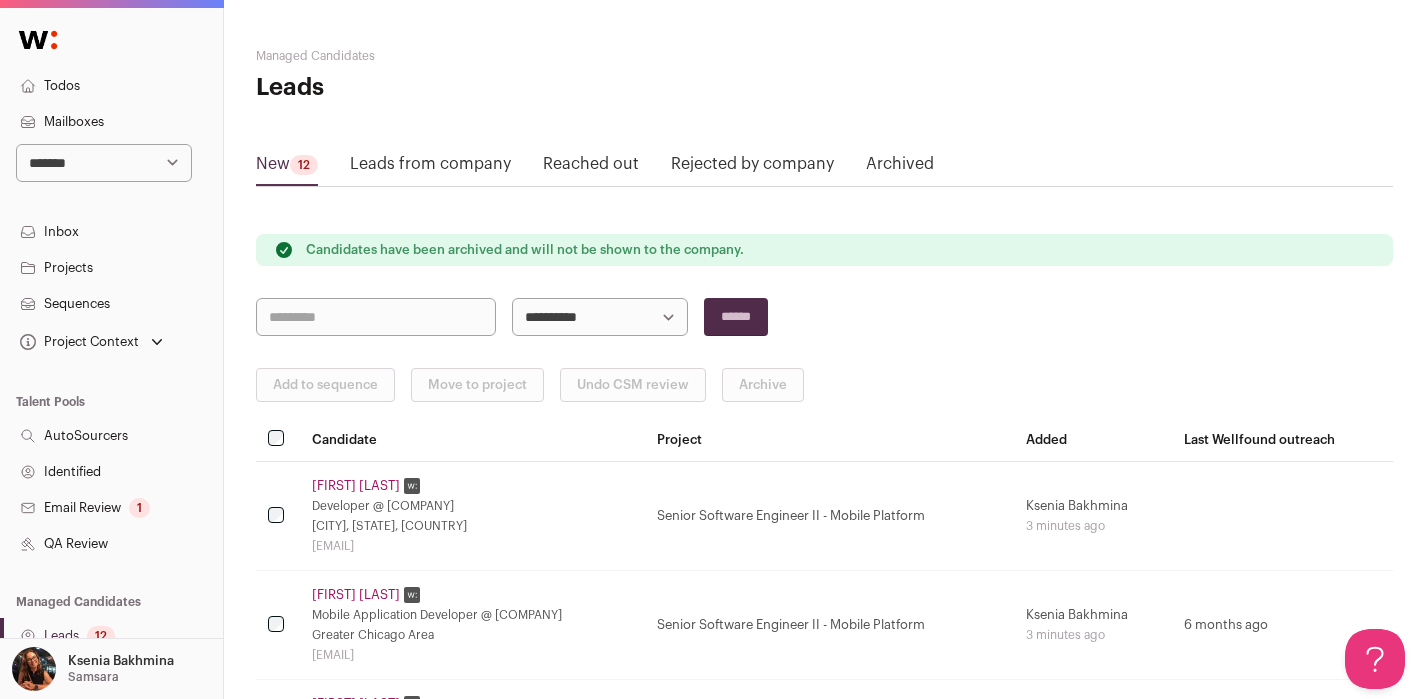 scroll, scrollTop: 0, scrollLeft: 0, axis: both 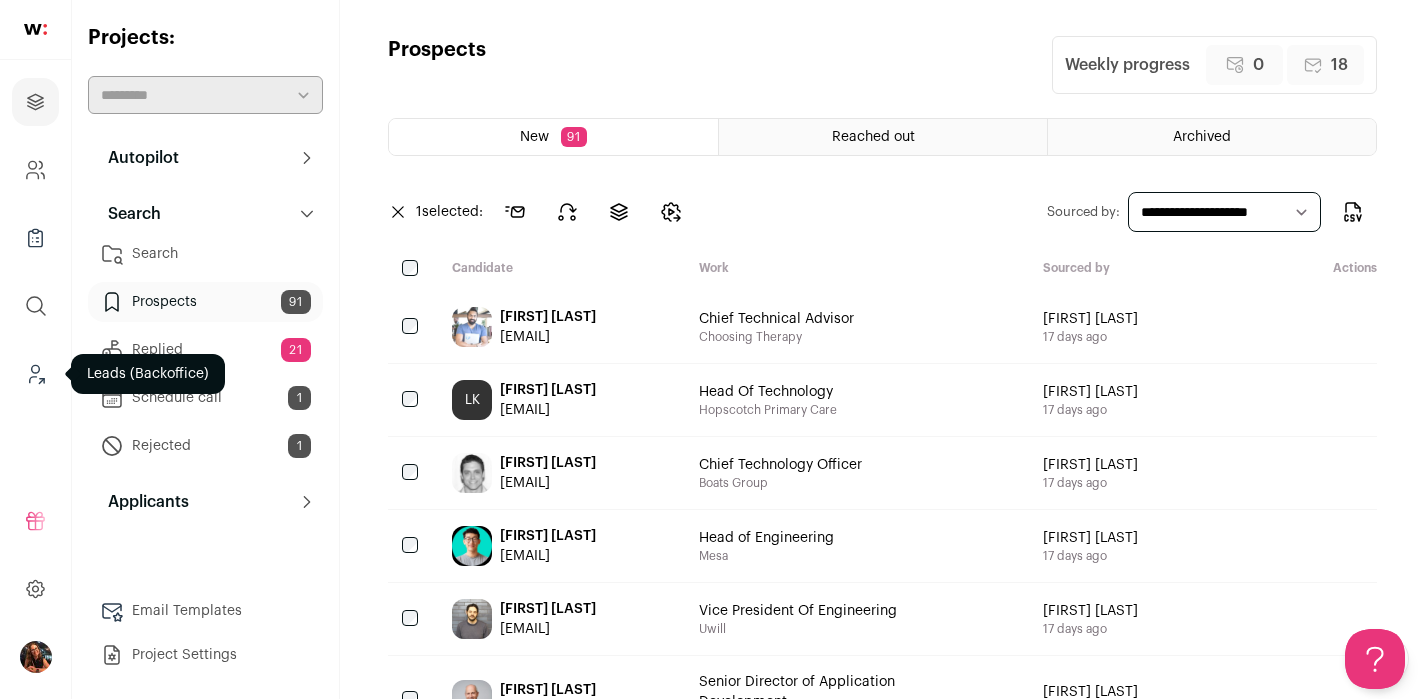 click 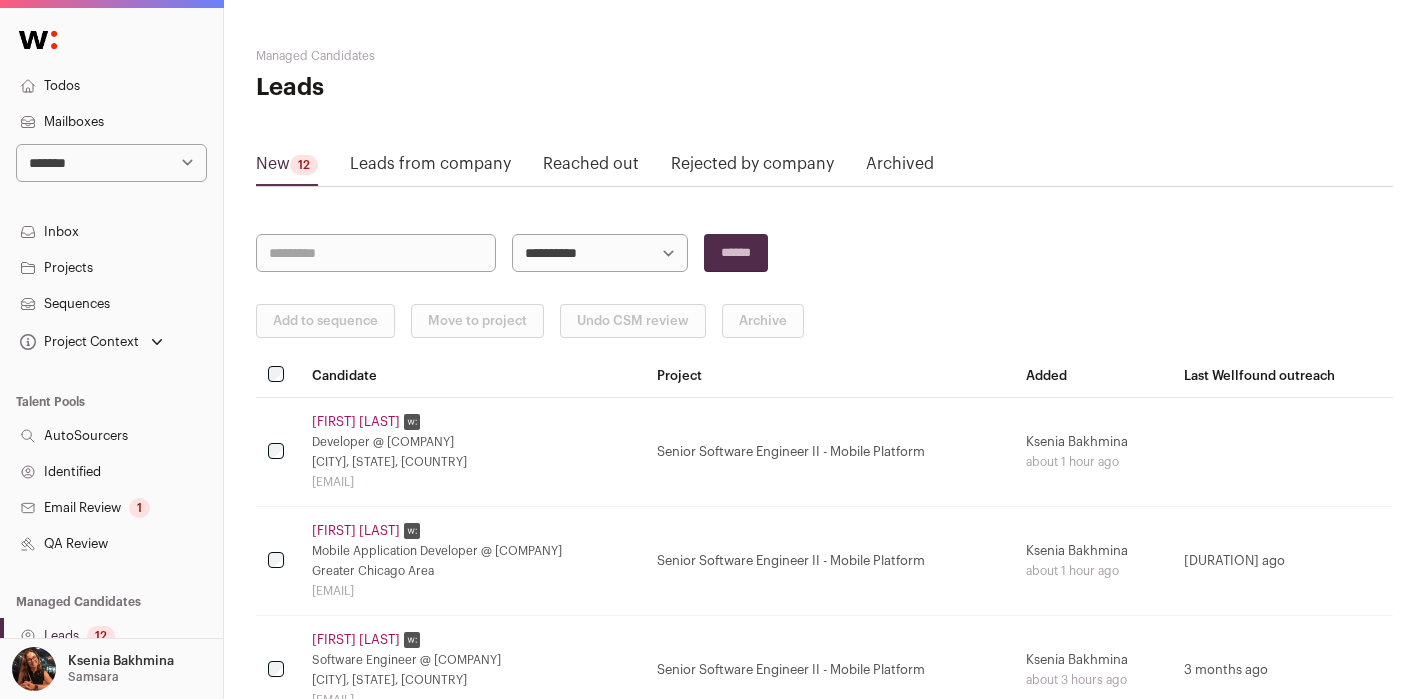 click on "**********" at bounding box center (111, 125) 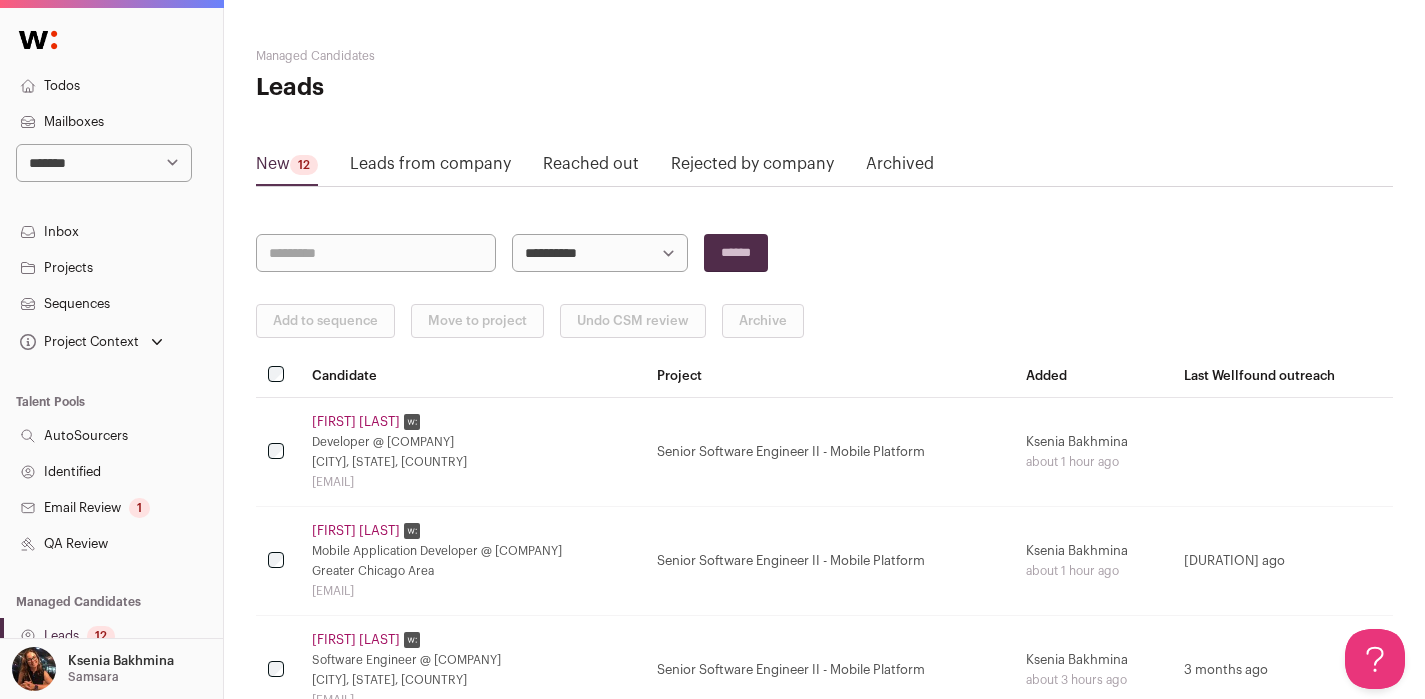 scroll, scrollTop: 0, scrollLeft: 0, axis: both 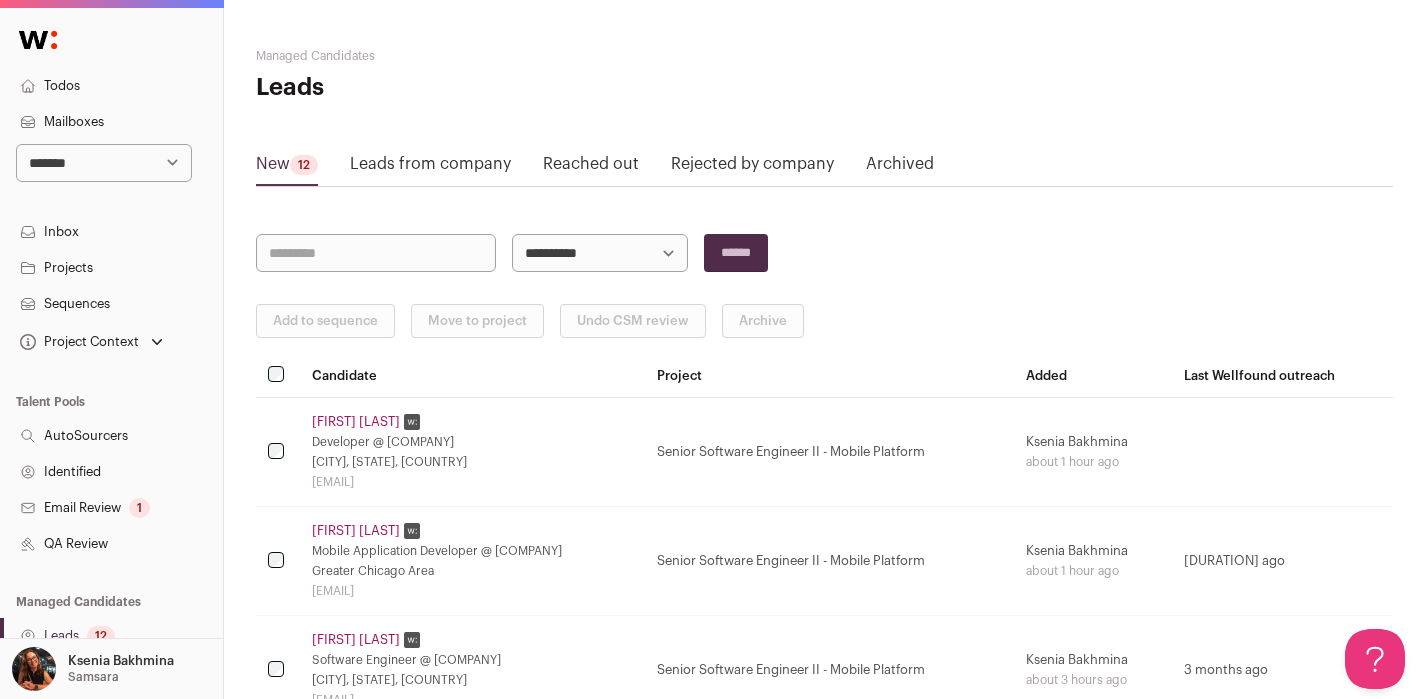 select on "**" 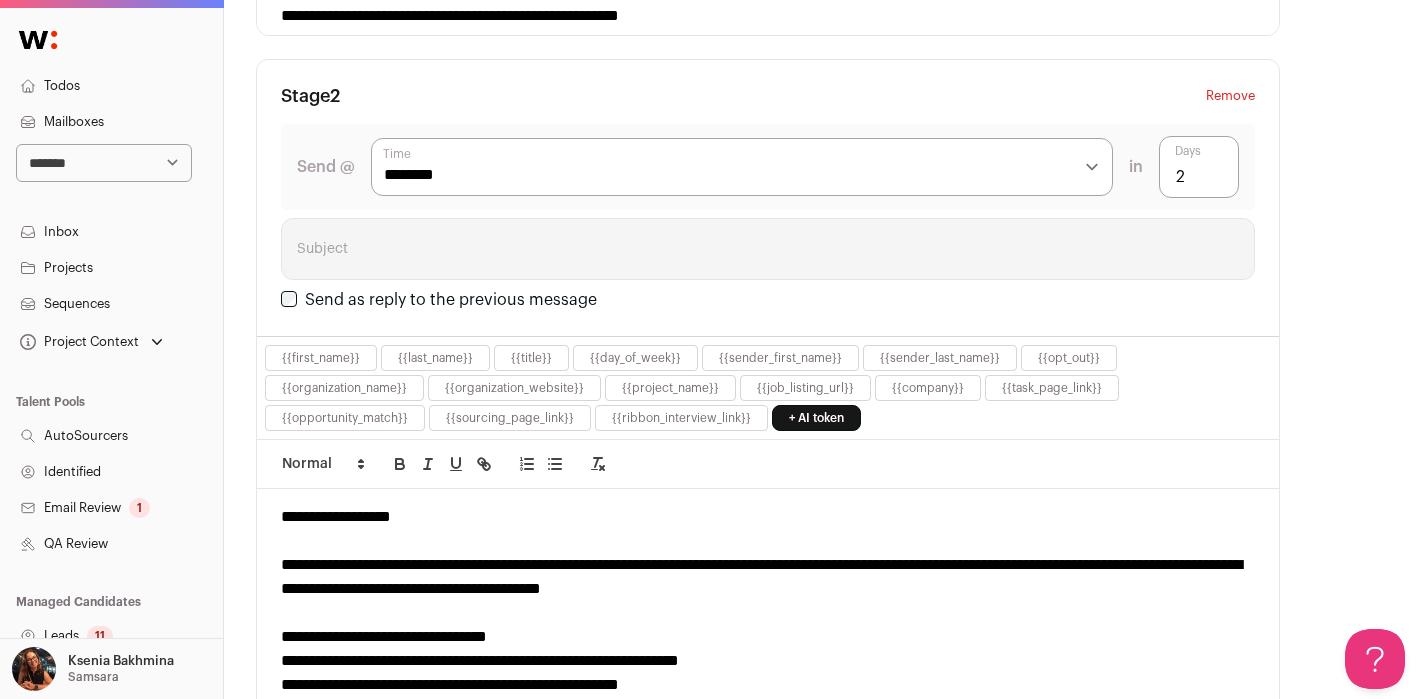 scroll, scrollTop: 1123, scrollLeft: 0, axis: vertical 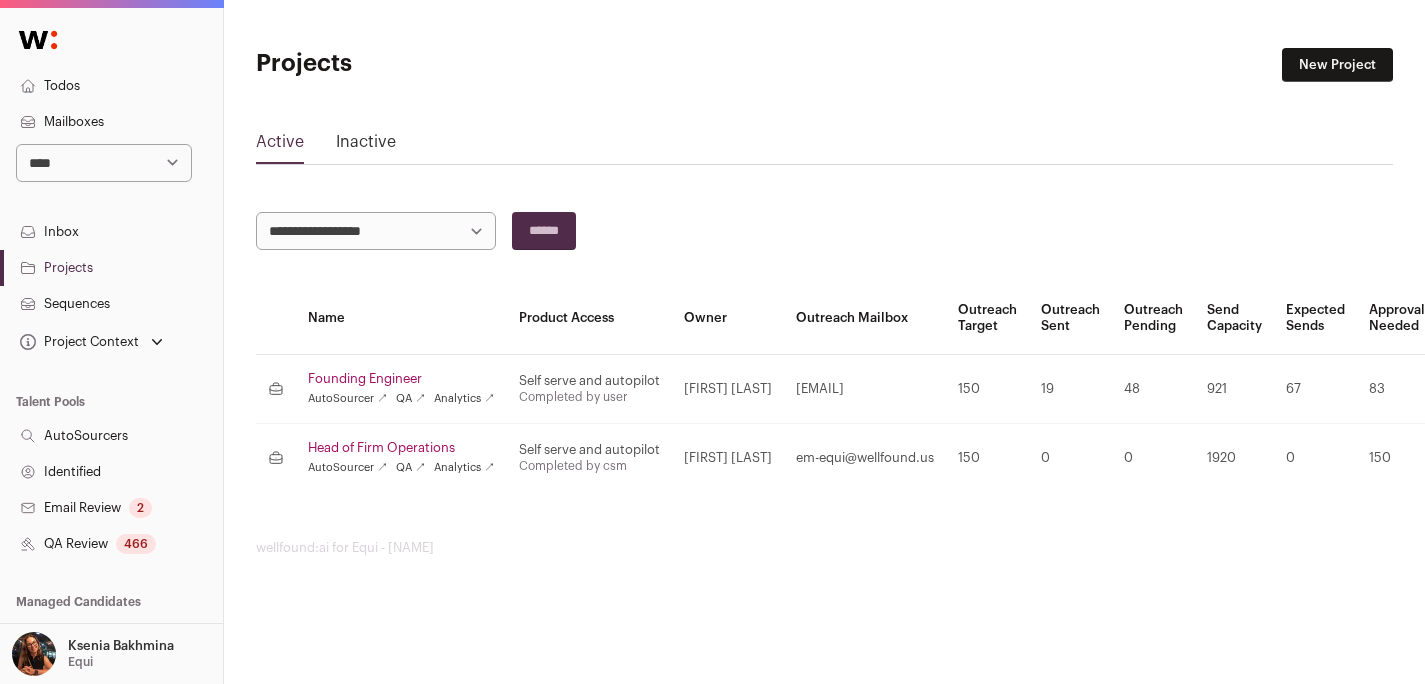 click on "Sequences" at bounding box center [111, 304] 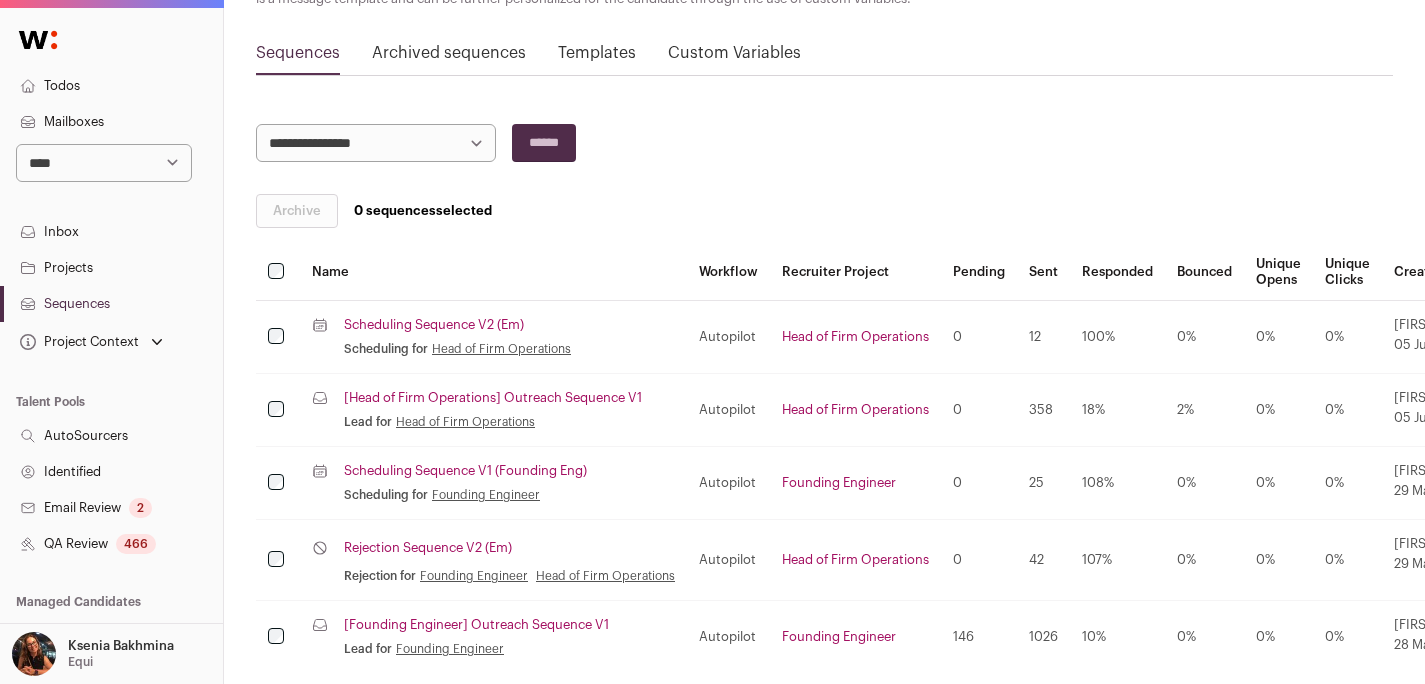 scroll, scrollTop: 286, scrollLeft: 0, axis: vertical 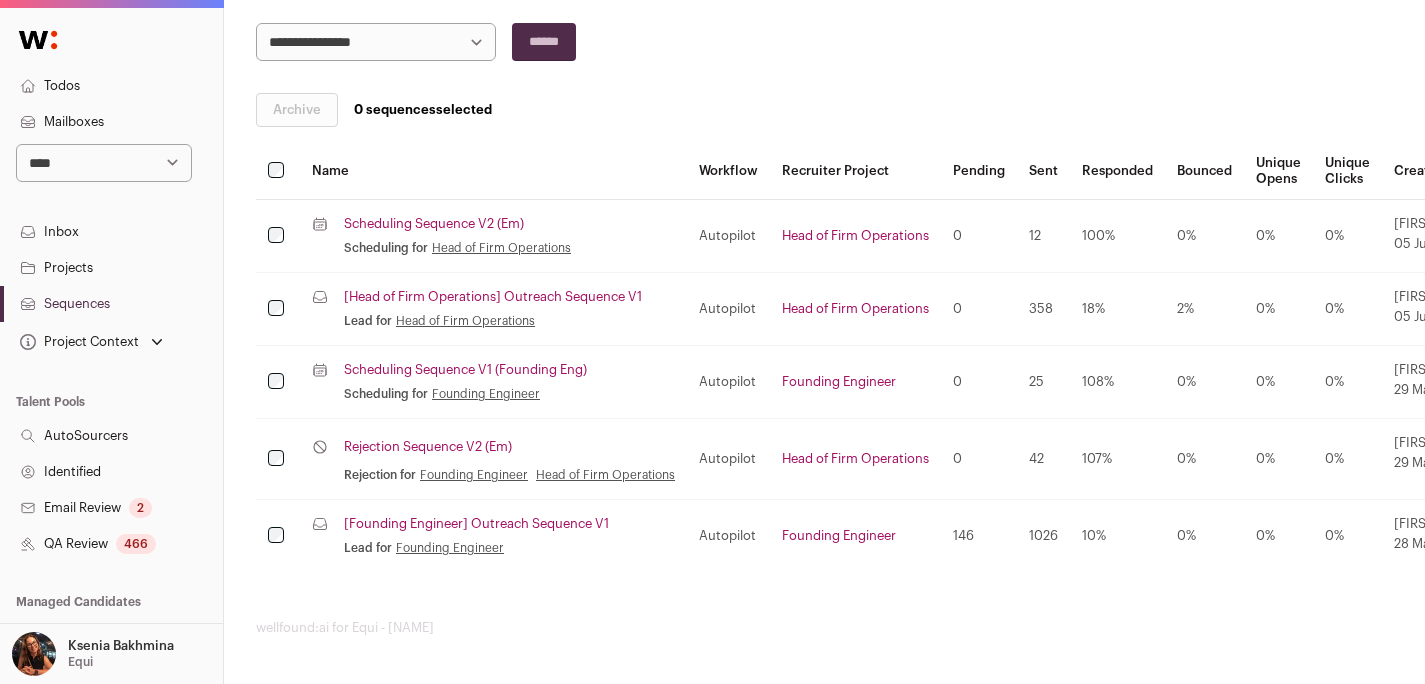 click on "[Founding Engineer] Outreach Sequence V1" at bounding box center (476, 524) 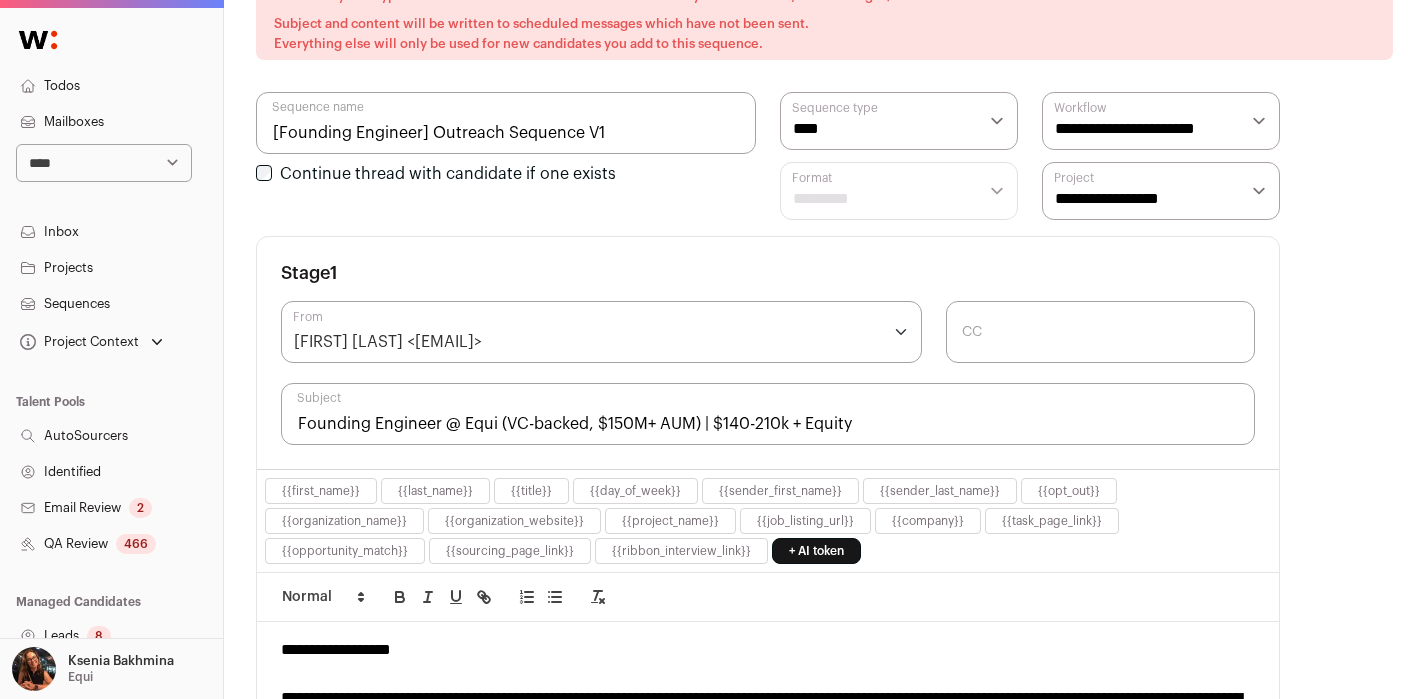 scroll, scrollTop: 260, scrollLeft: 0, axis: vertical 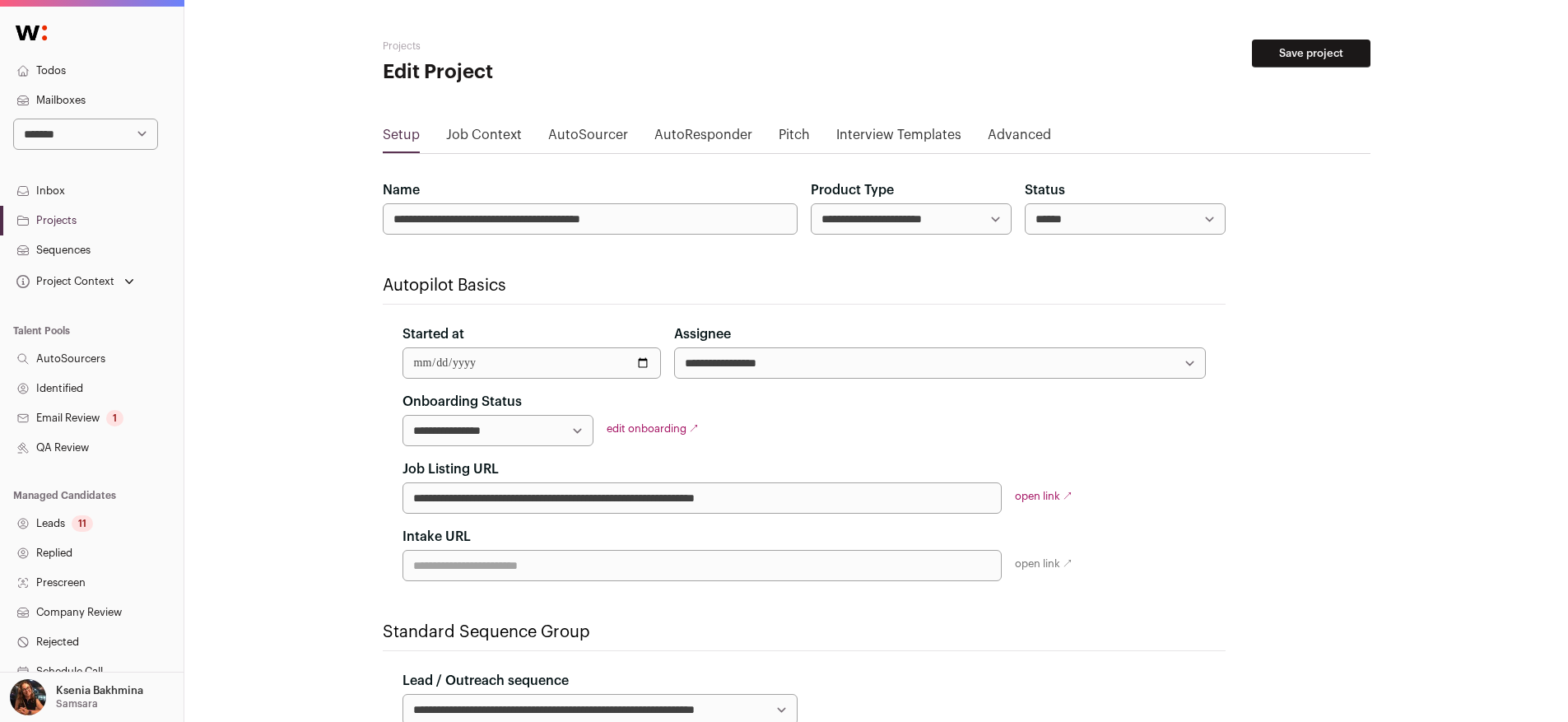 click on "Leads
11" at bounding box center (91, 524) 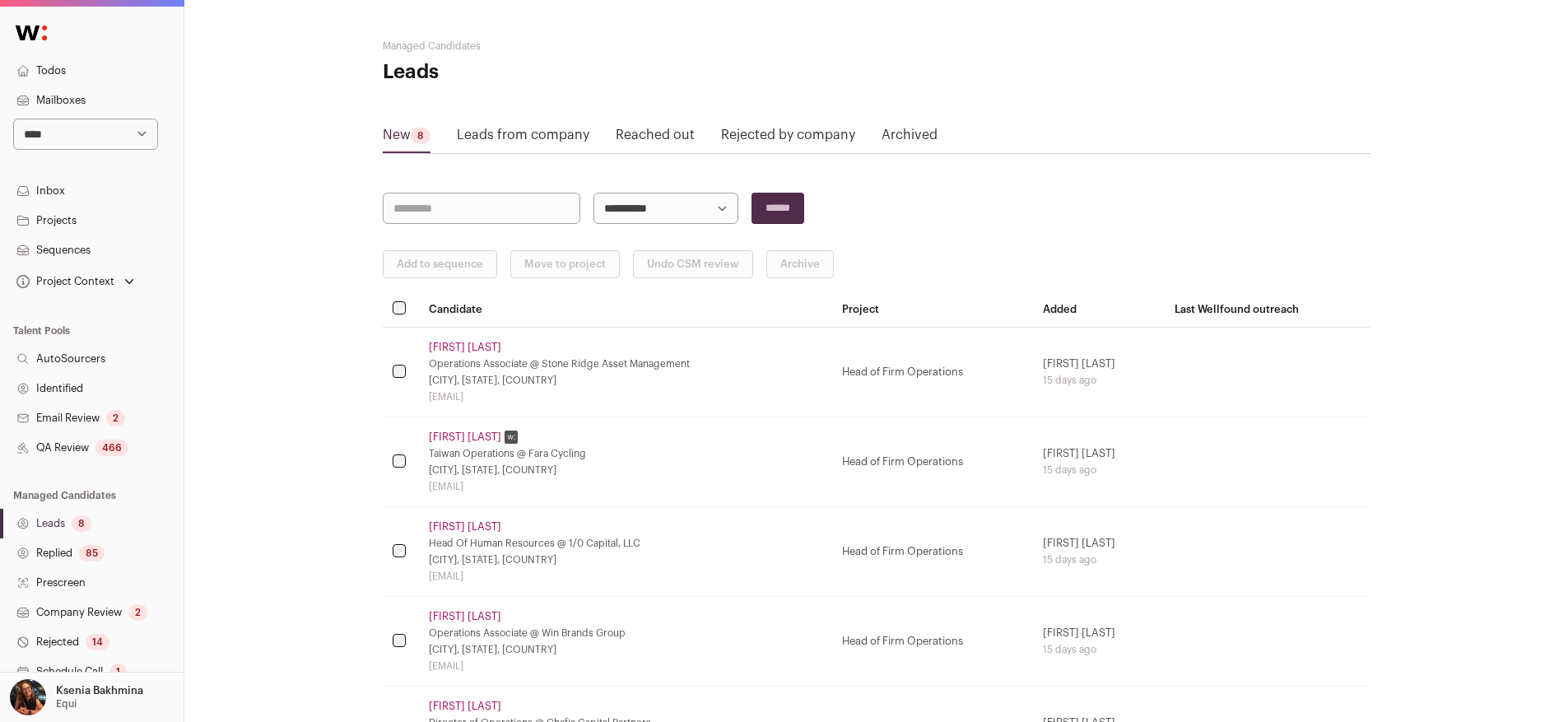 click on "**********" at bounding box center [86, 134] 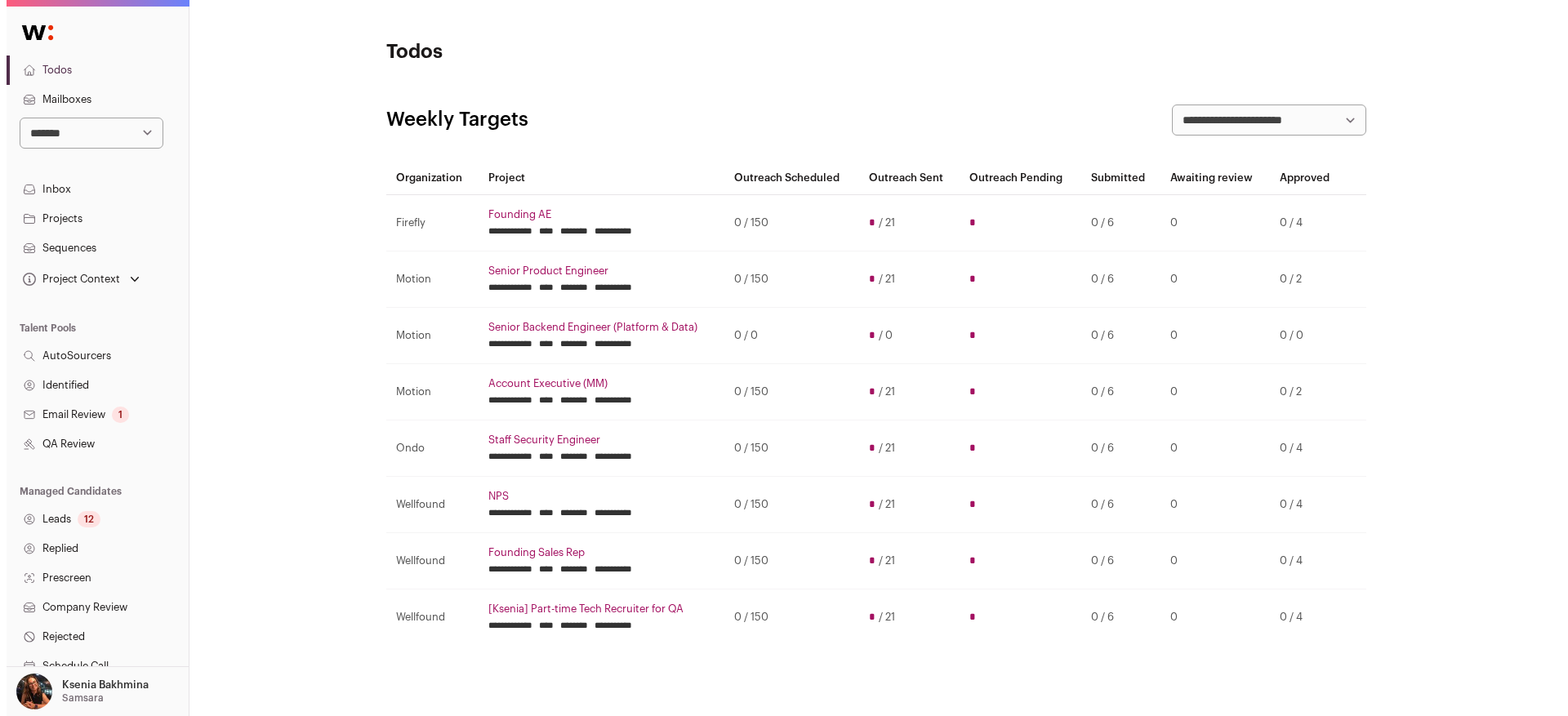 scroll, scrollTop: 0, scrollLeft: 0, axis: both 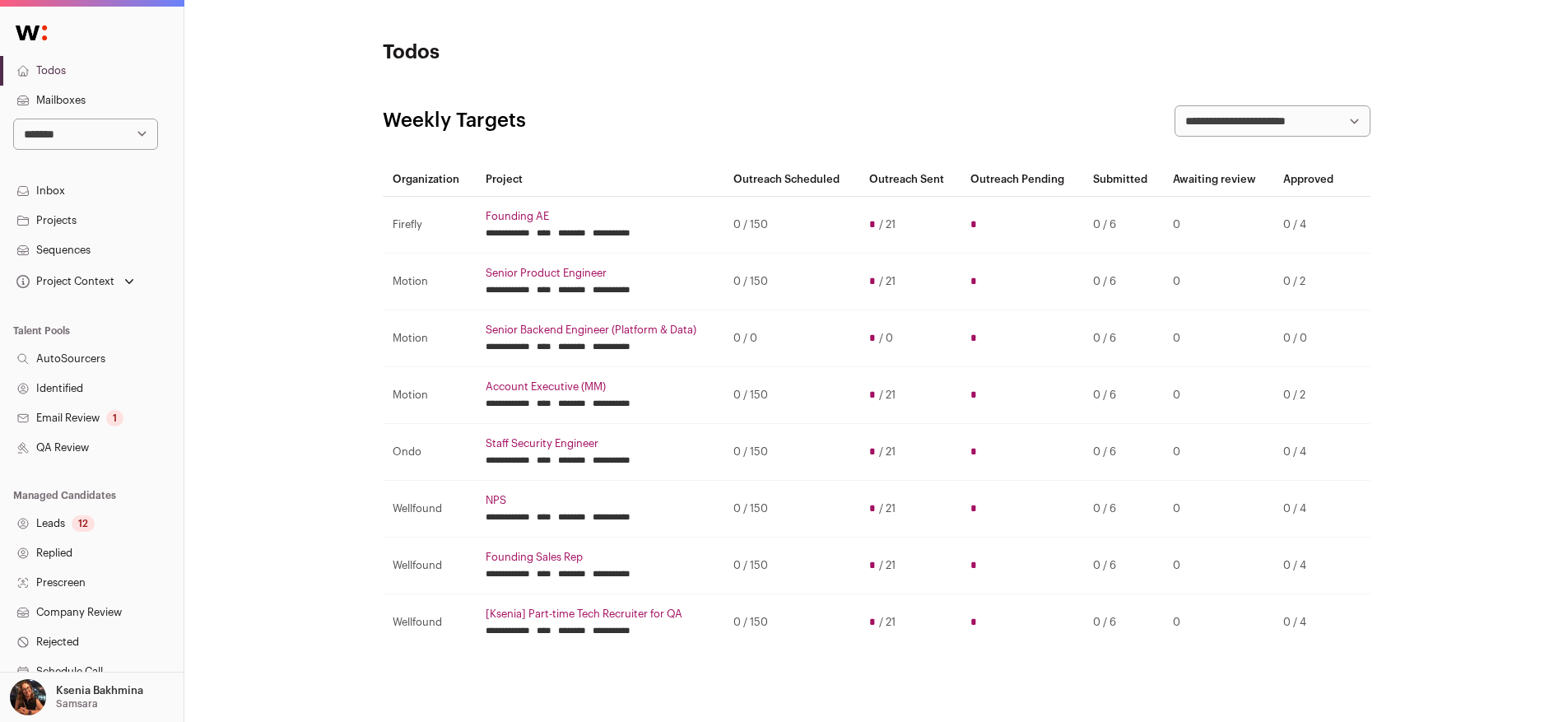 click on "Leads
12" at bounding box center (91, 524) 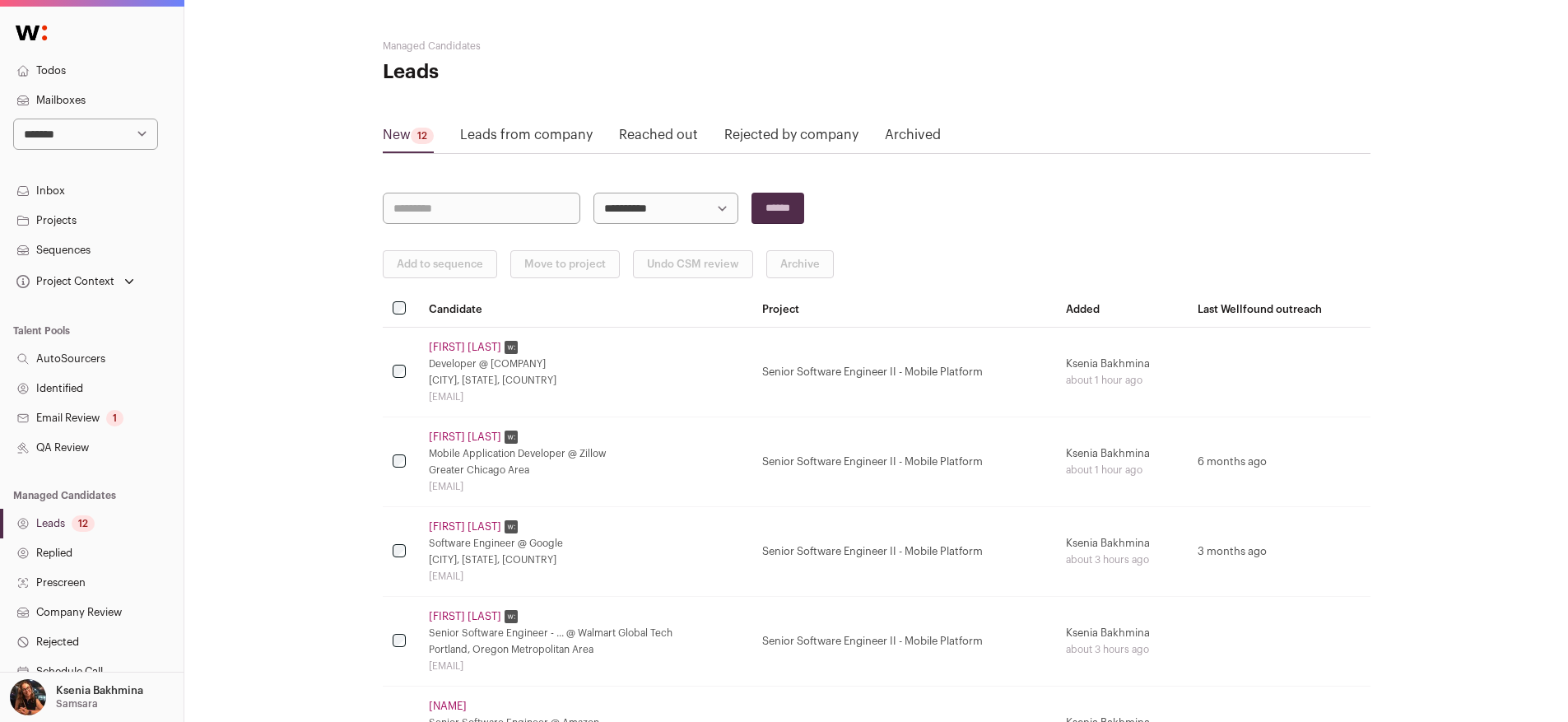 click on "[FIRST] [LAST]" at bounding box center (465, 347) 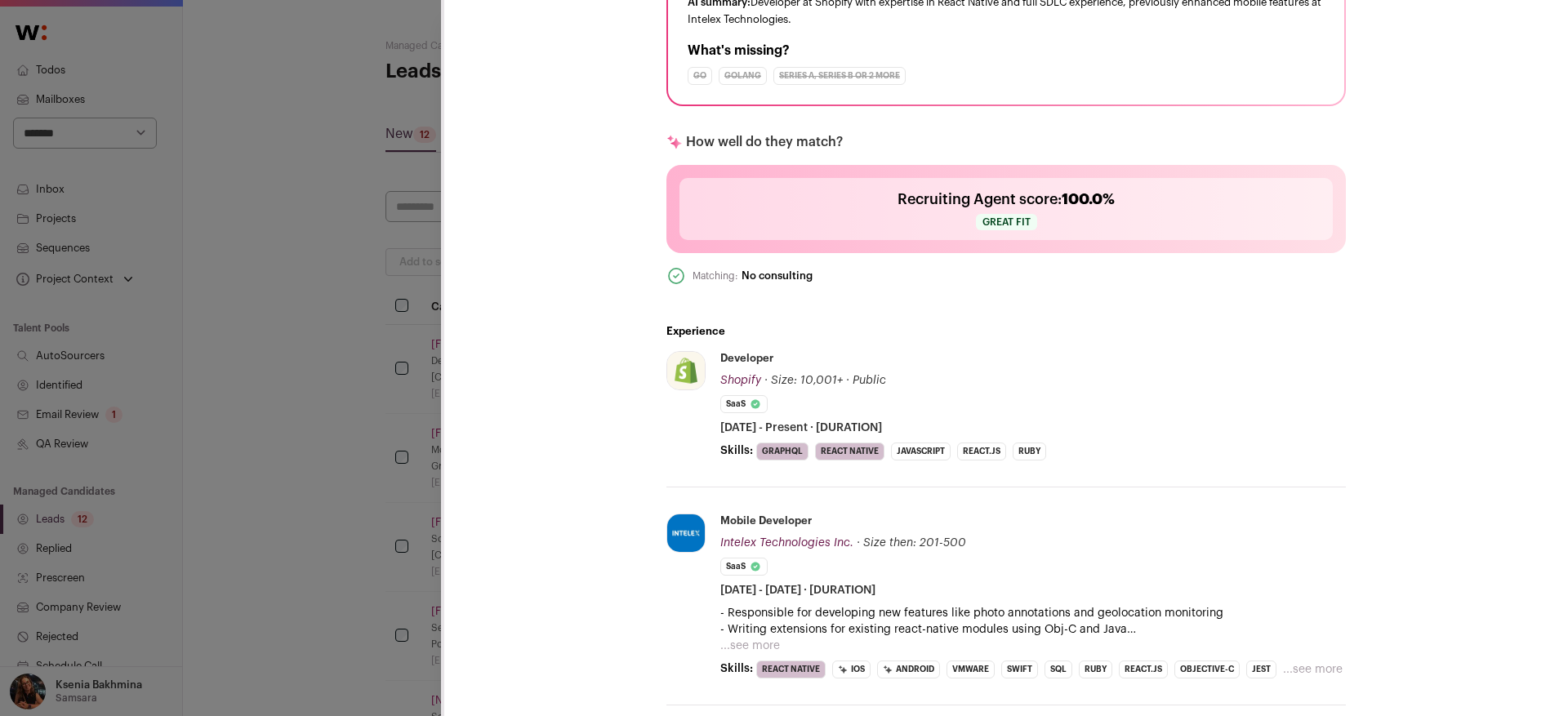 scroll, scrollTop: 619, scrollLeft: 0, axis: vertical 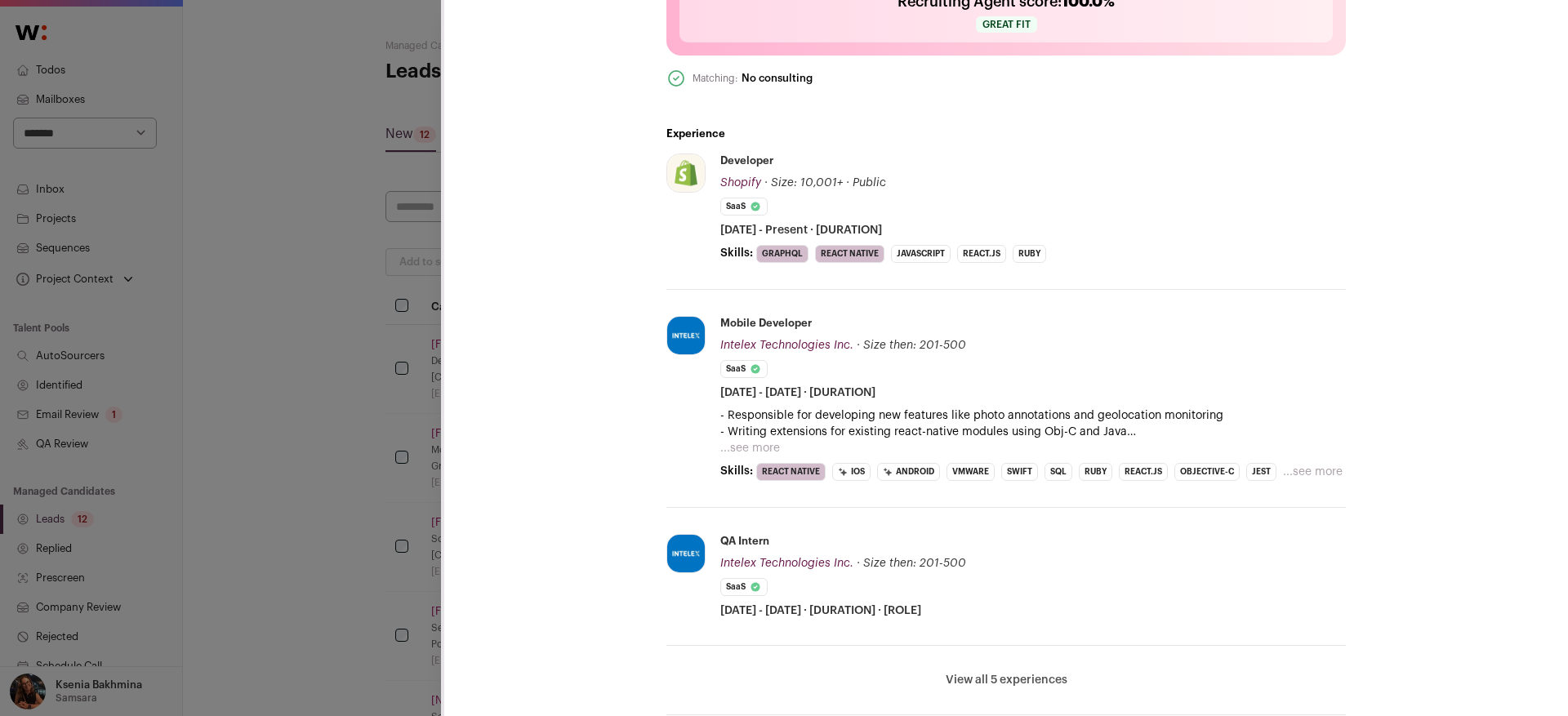 click on "...see more" at bounding box center (750, 448) 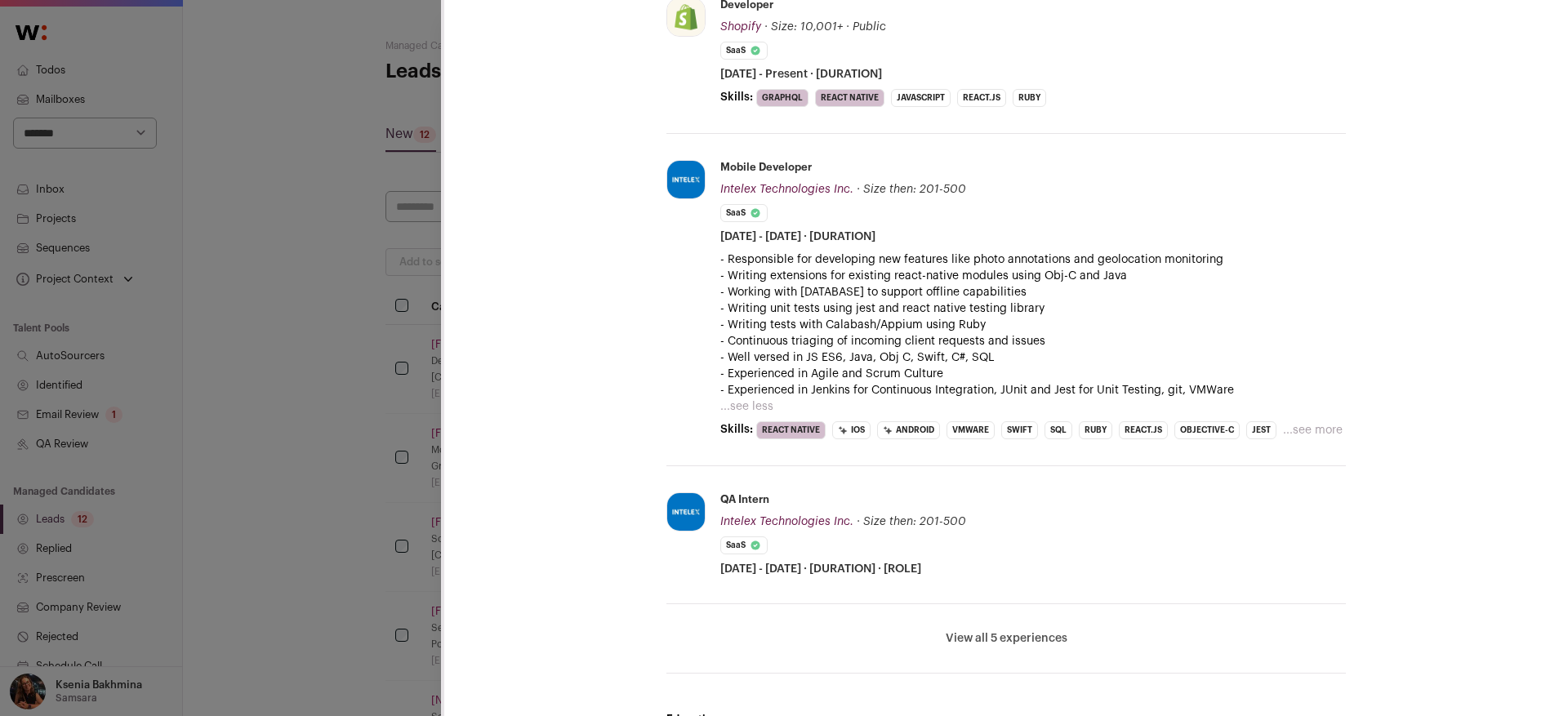 scroll, scrollTop: 871, scrollLeft: 0, axis: vertical 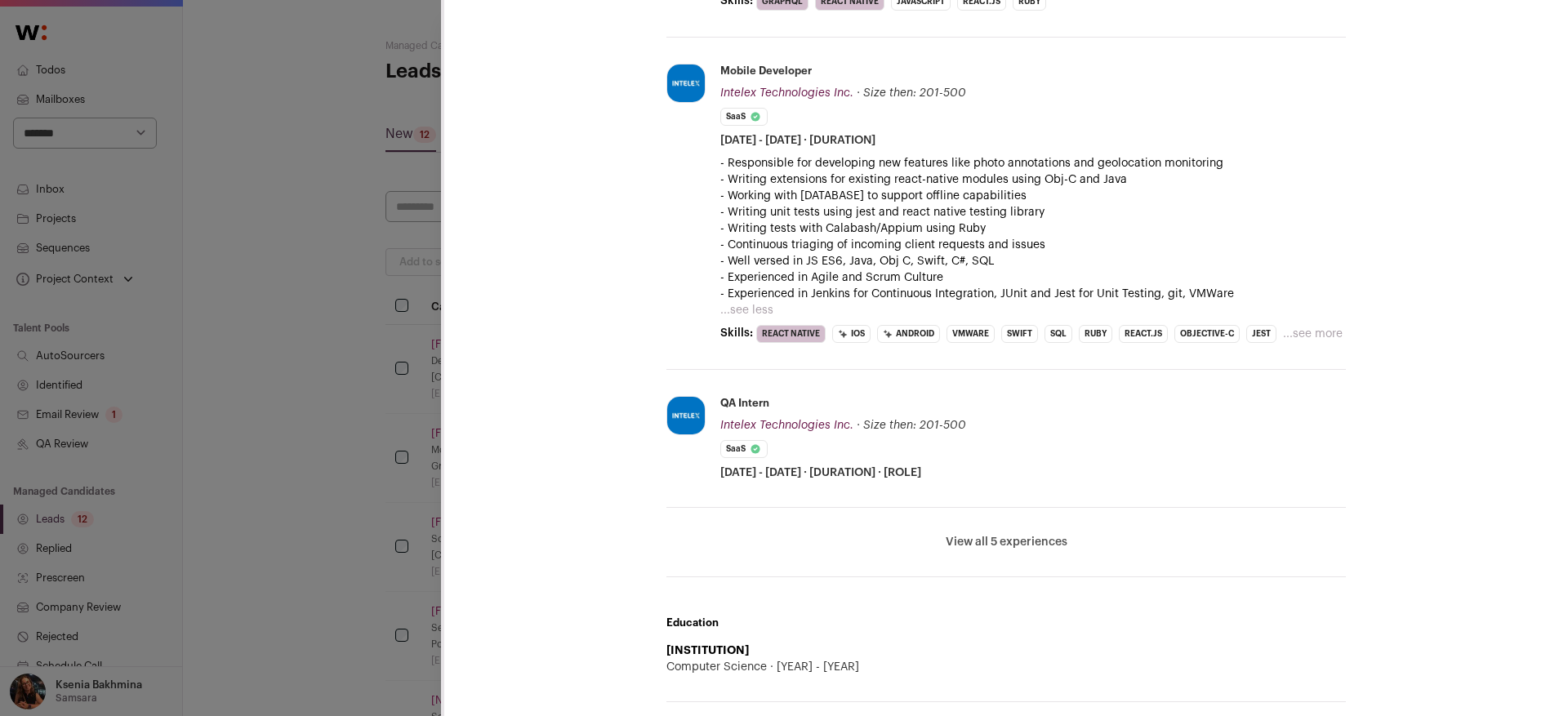 click on "View all 5 experiences" at bounding box center [1006, 542] 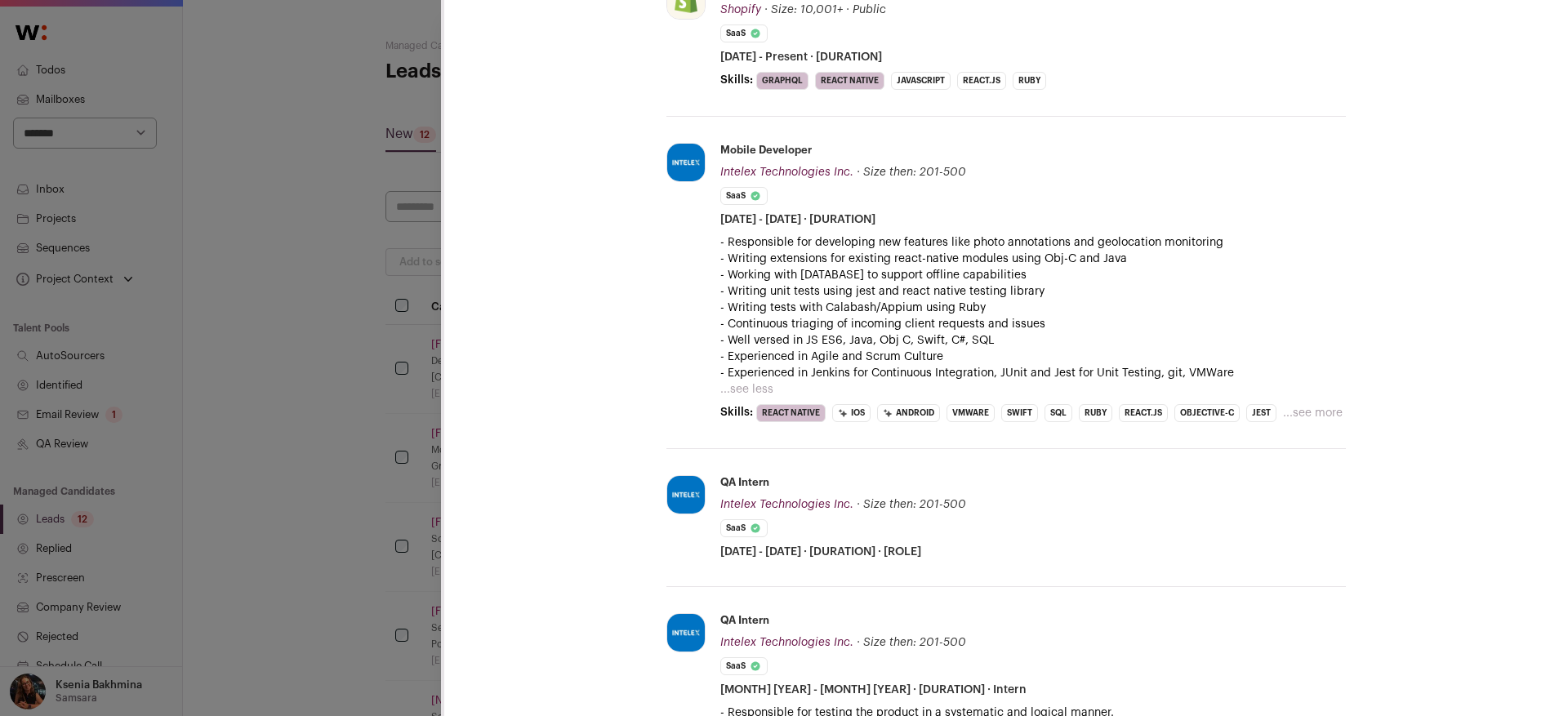 scroll, scrollTop: 625, scrollLeft: 0, axis: vertical 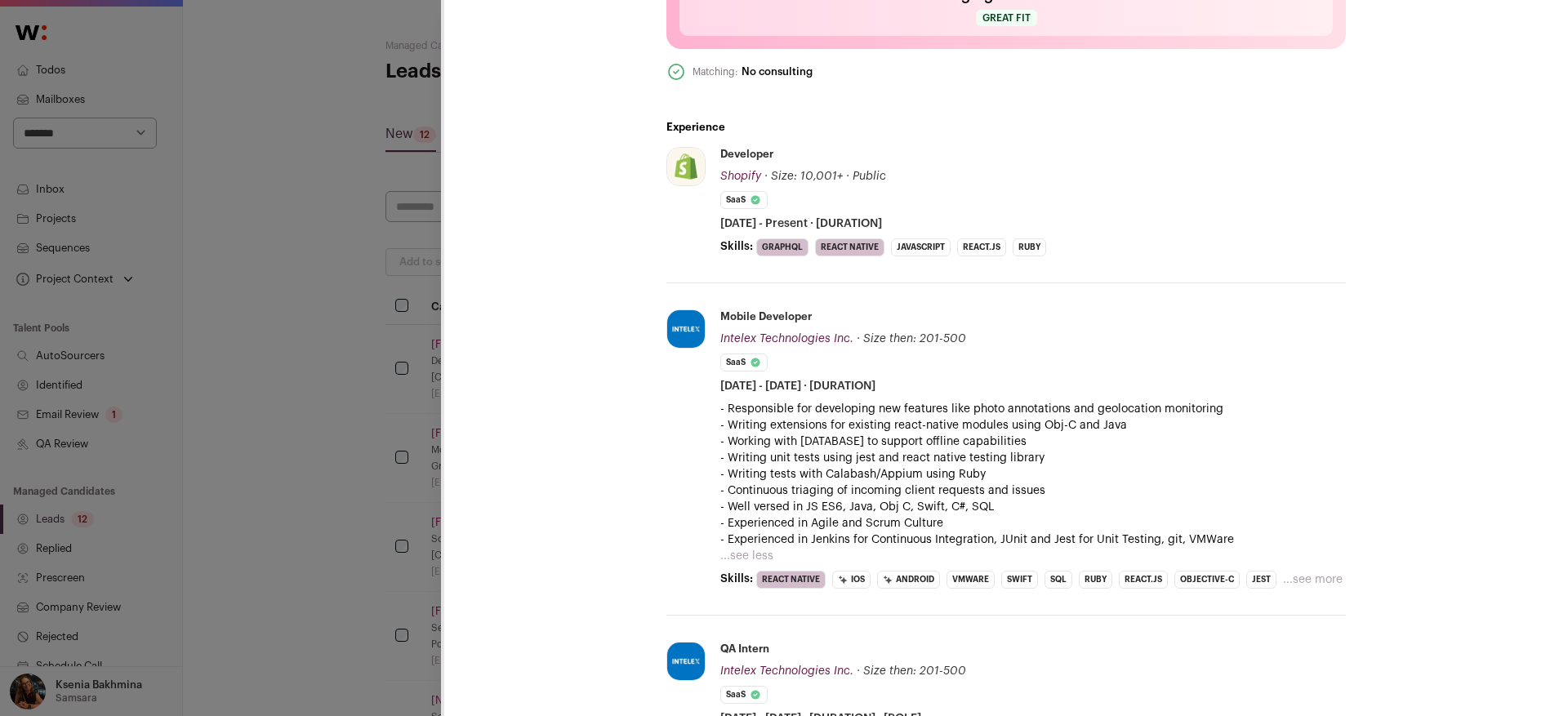 click on "**********" at bounding box center (784, 358) 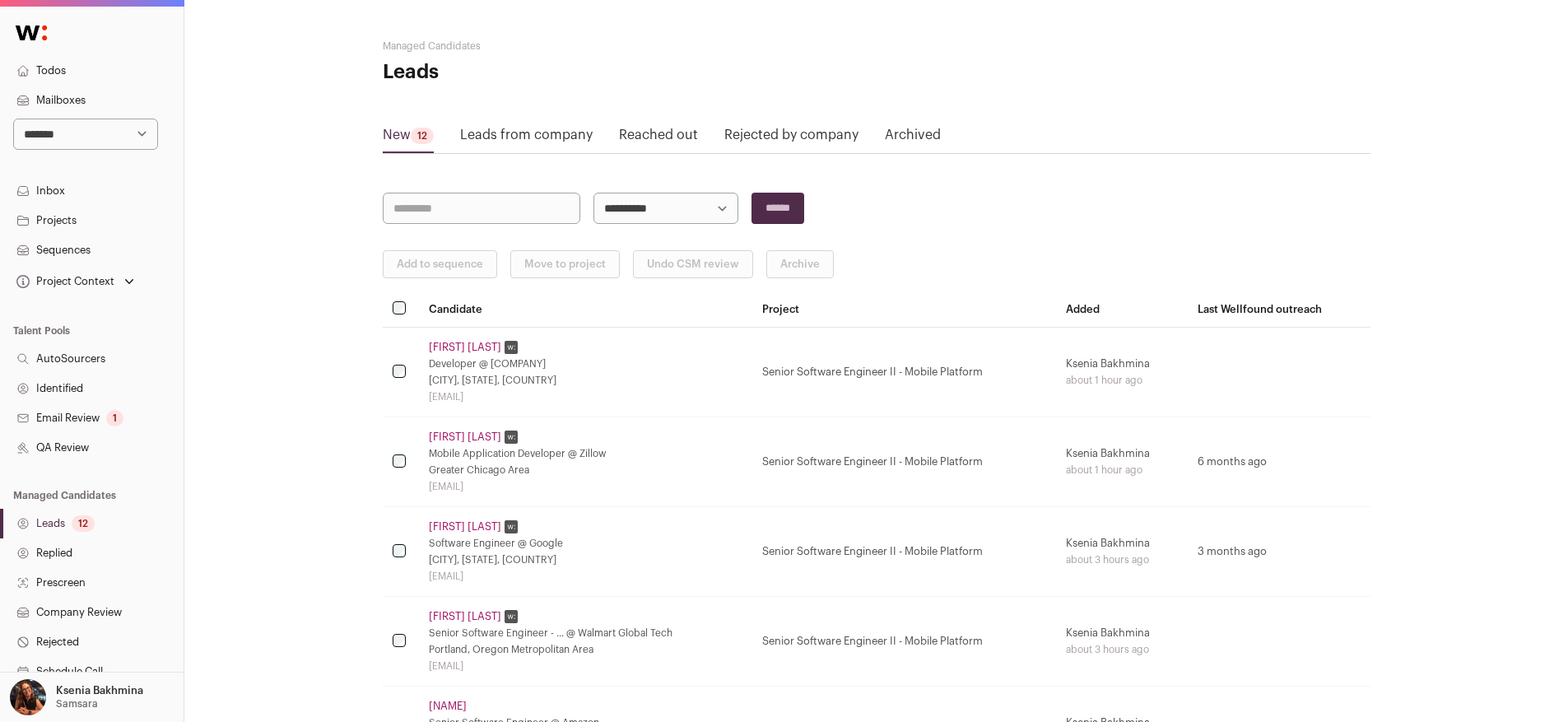 click on "[FIRST] [LAST]" at bounding box center [465, 437] 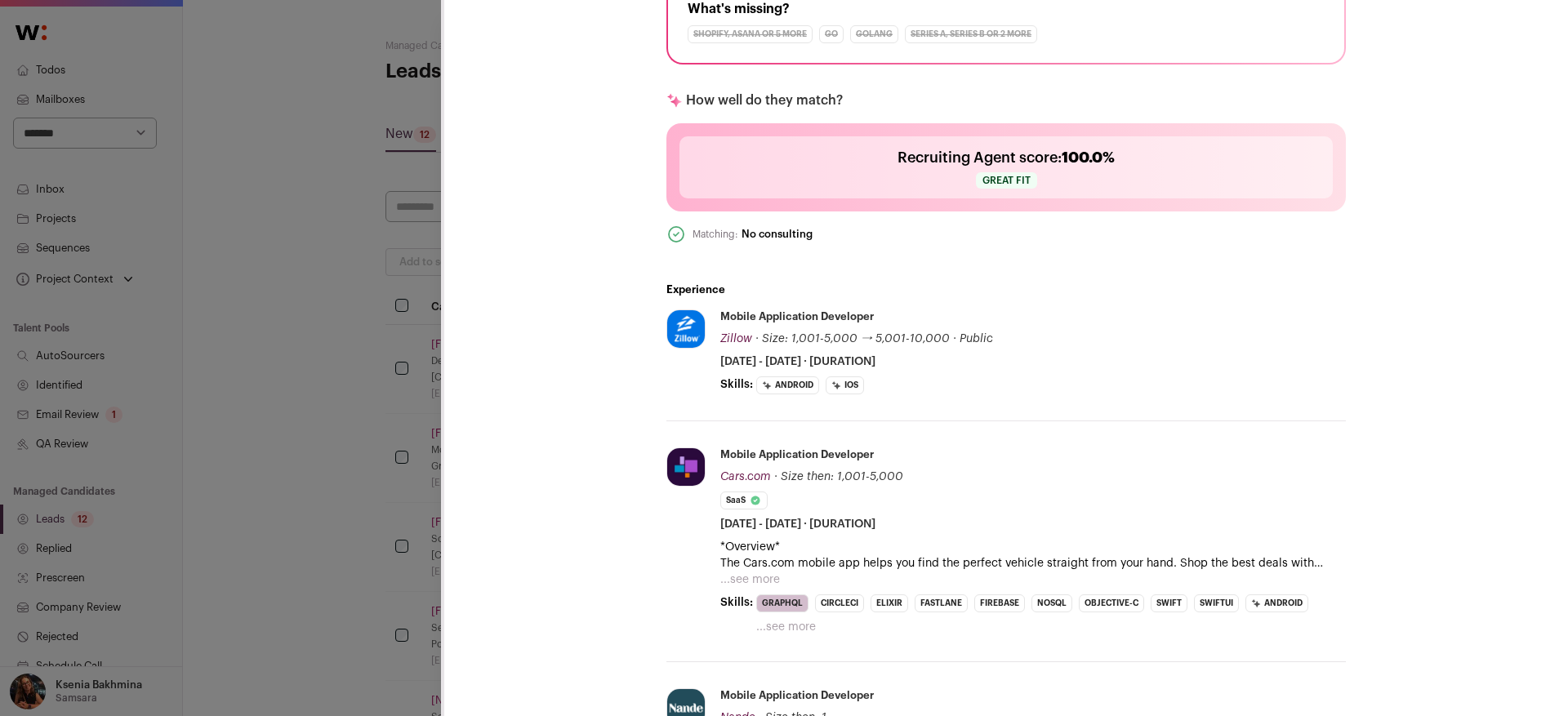 scroll, scrollTop: 604, scrollLeft: 0, axis: vertical 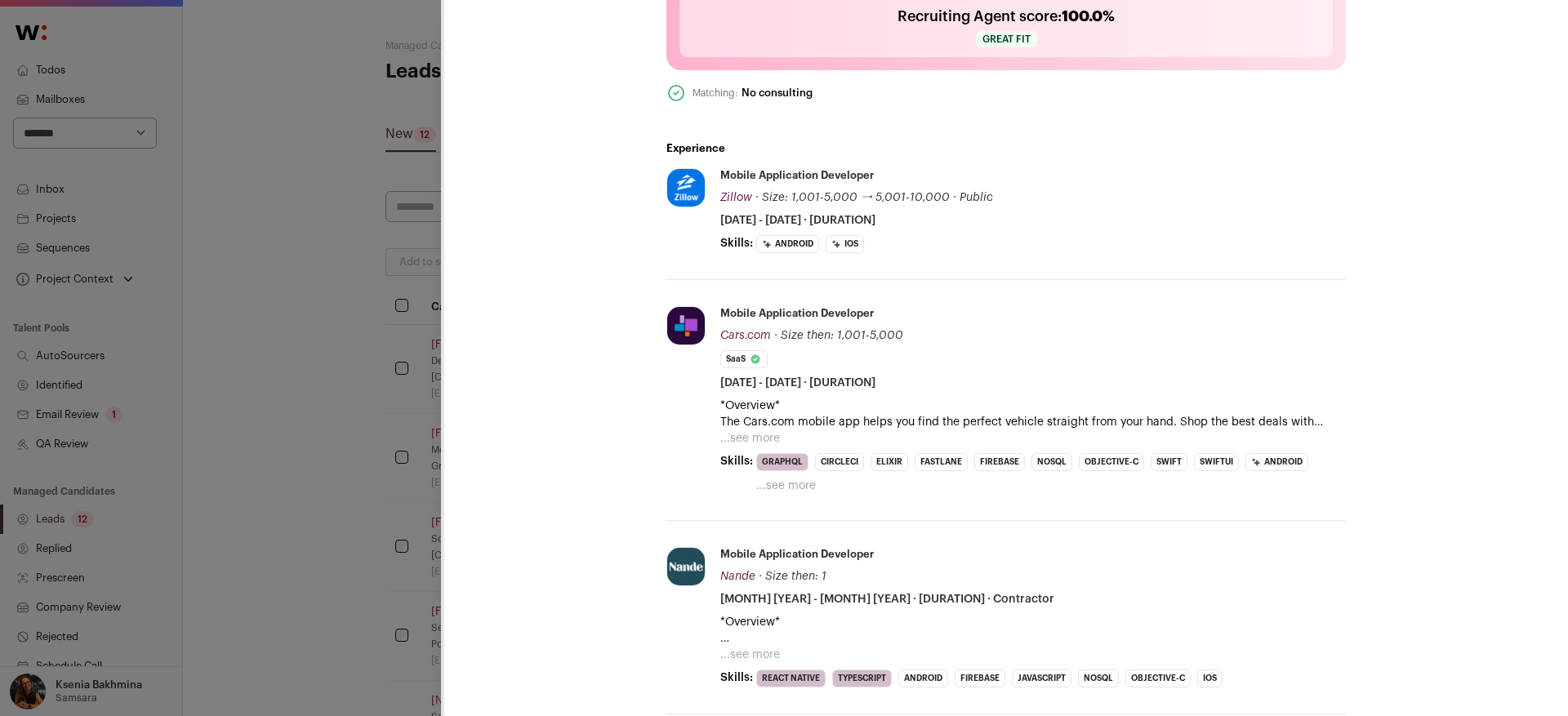 click on "...see more" at bounding box center (750, 438) 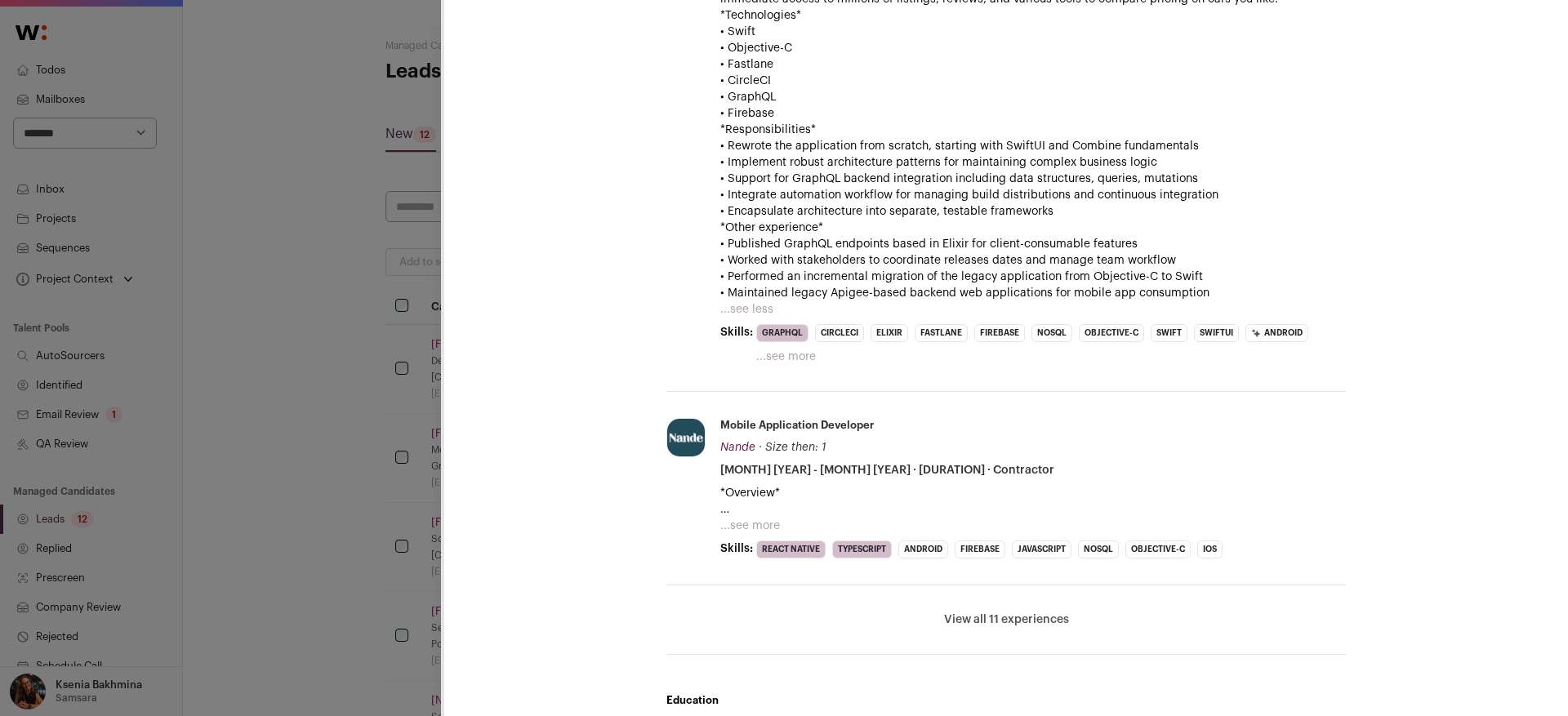 scroll, scrollTop: 518, scrollLeft: 0, axis: vertical 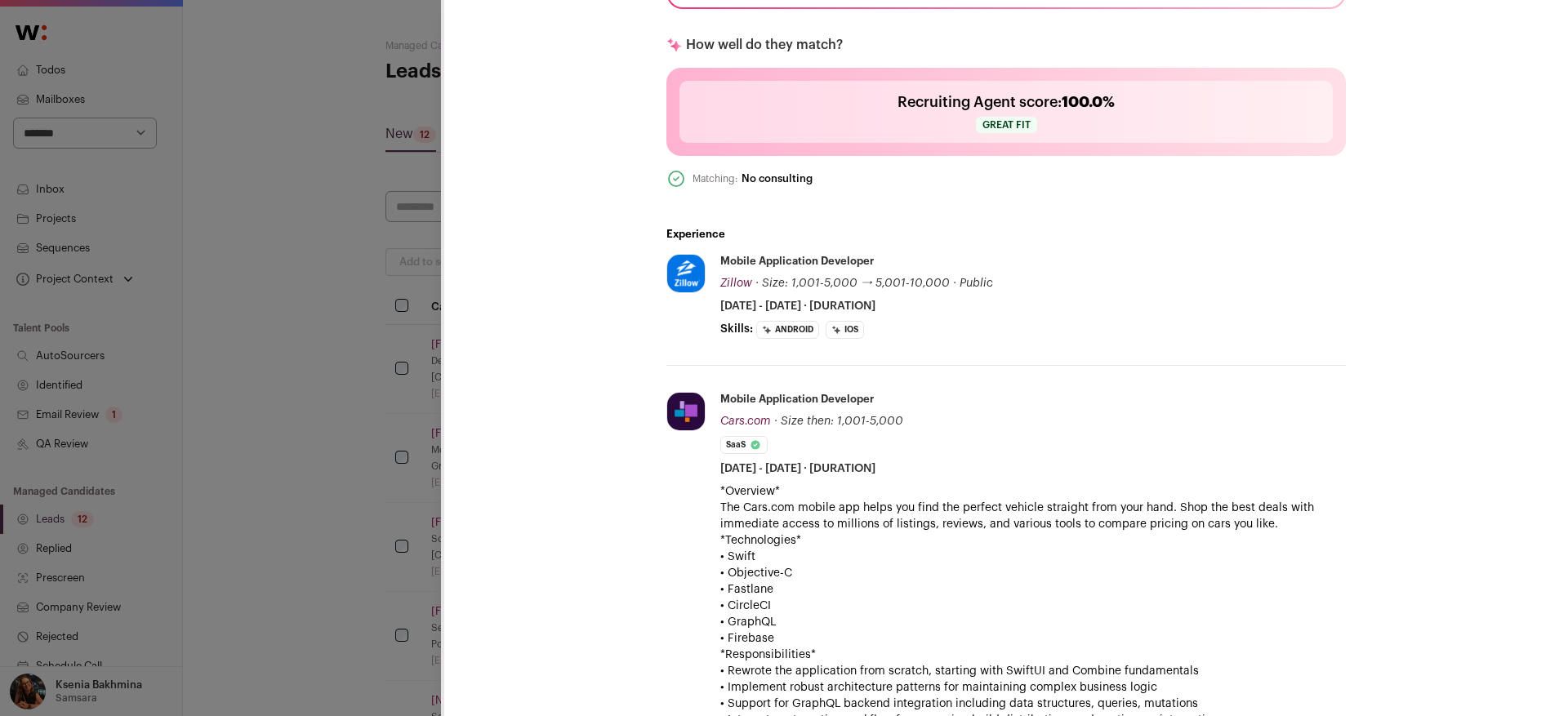 click on "**********" at bounding box center [784, 358] 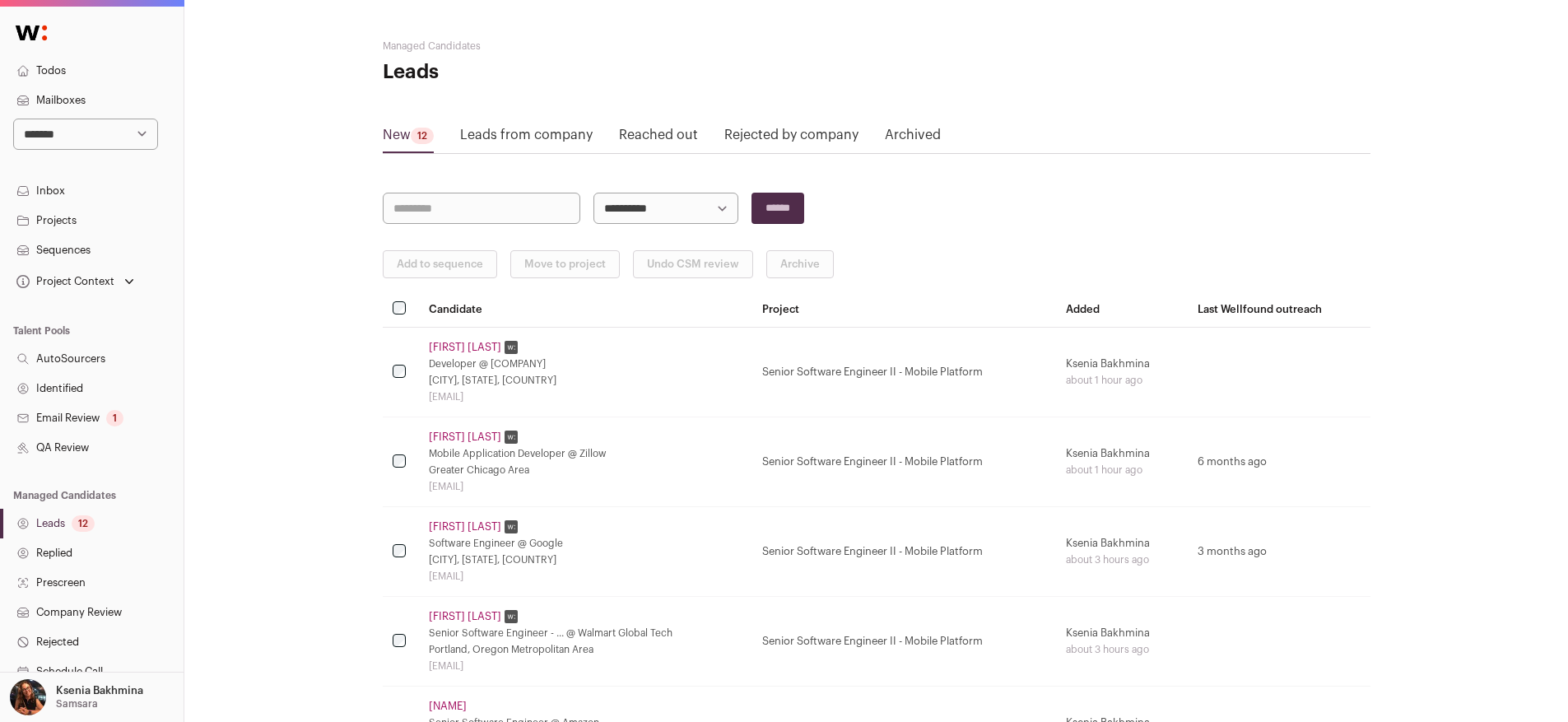 click on "[FIRST] [LAST]" at bounding box center [465, 527] 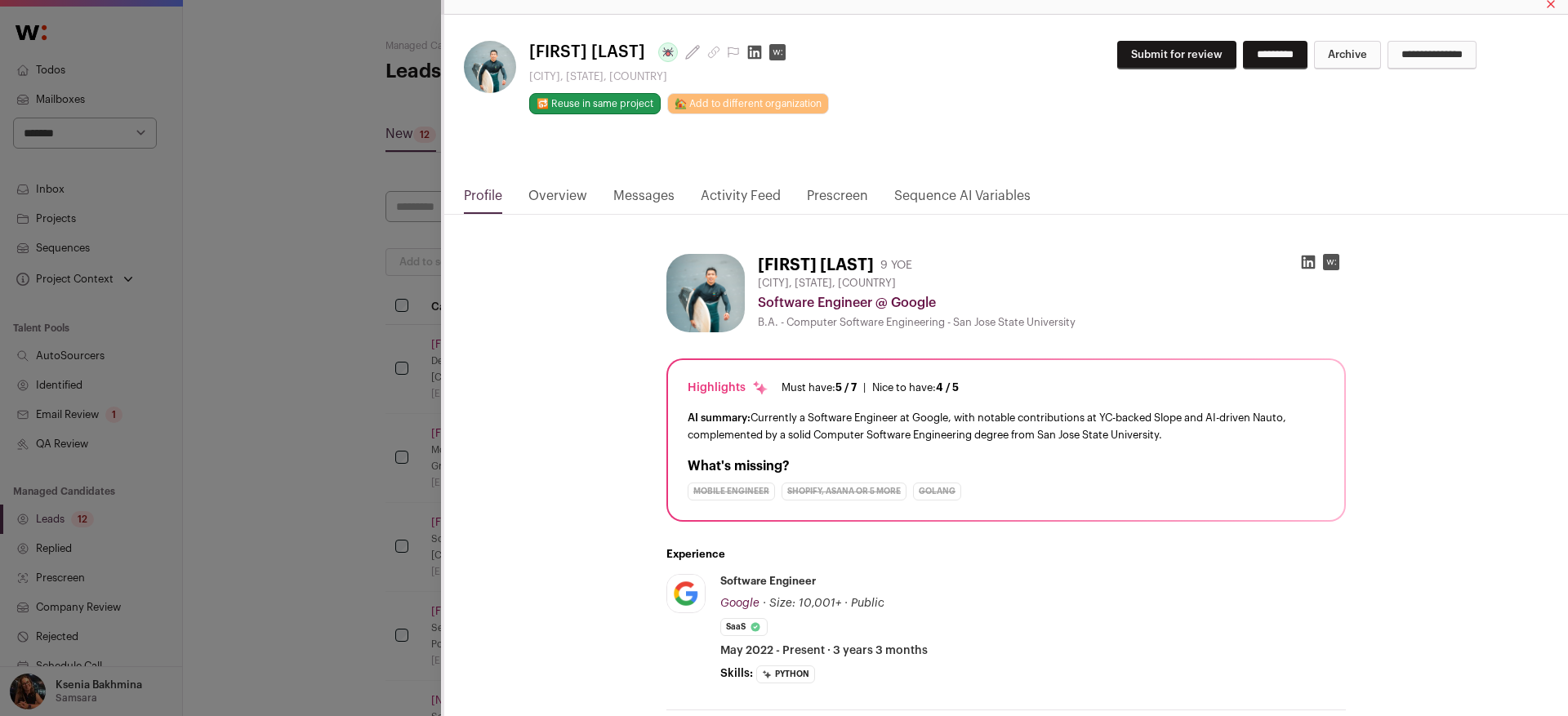 scroll, scrollTop: 0, scrollLeft: 0, axis: both 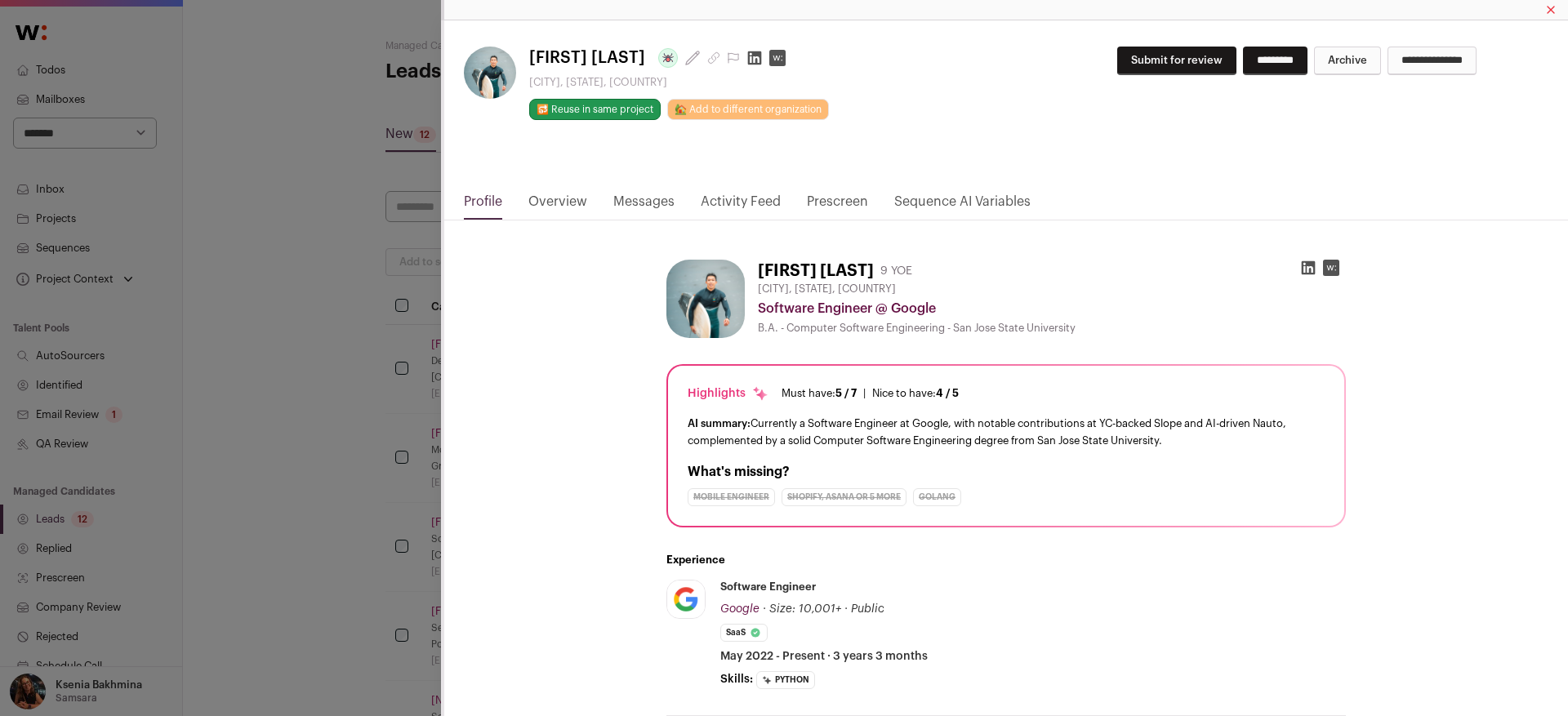 click on "**********" at bounding box center (784, 358) 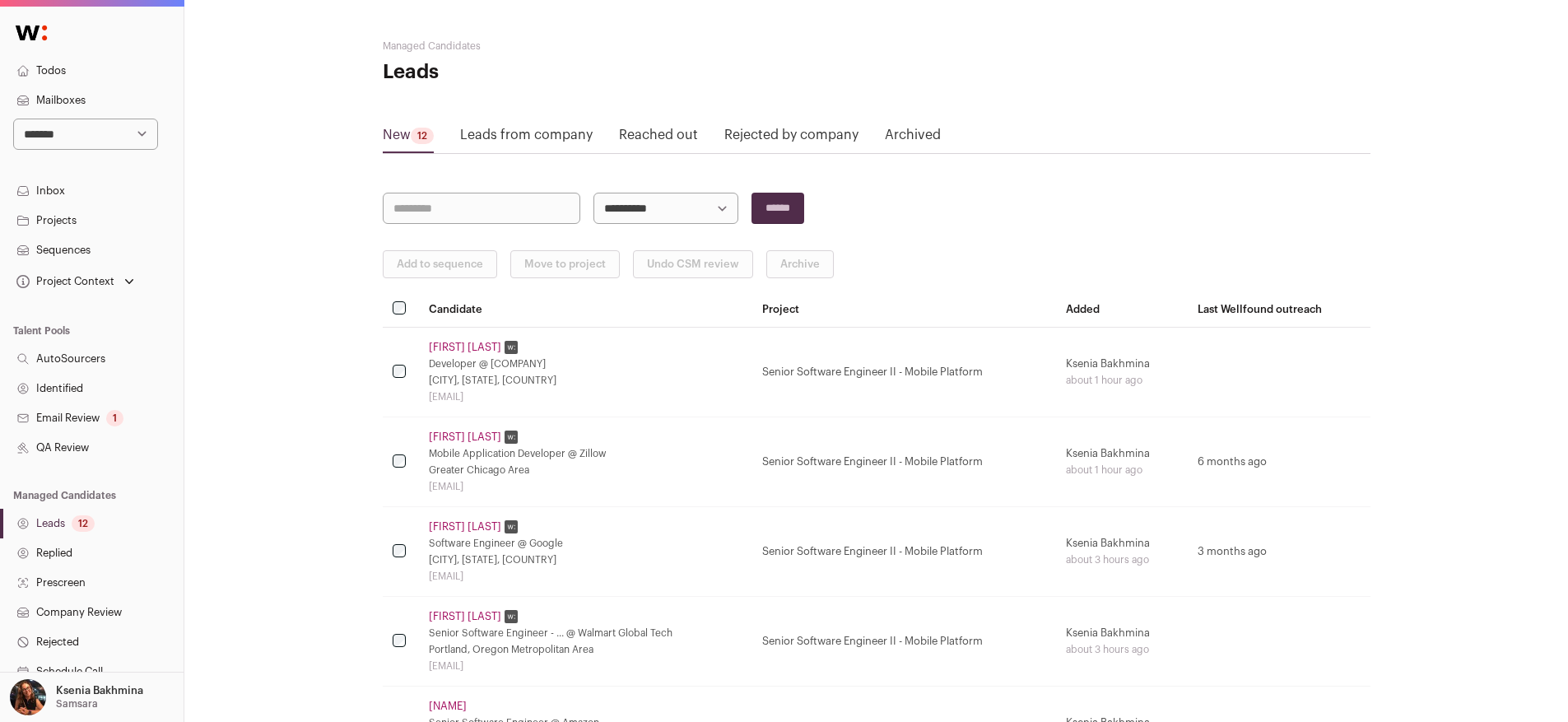 click on "[FIRST] [LAST]
Senior Software Engineer - ... @
[COMPANY]
[CITY], [STATE] Metropolitan Area
[EMAIL]" at bounding box center (585, 641) 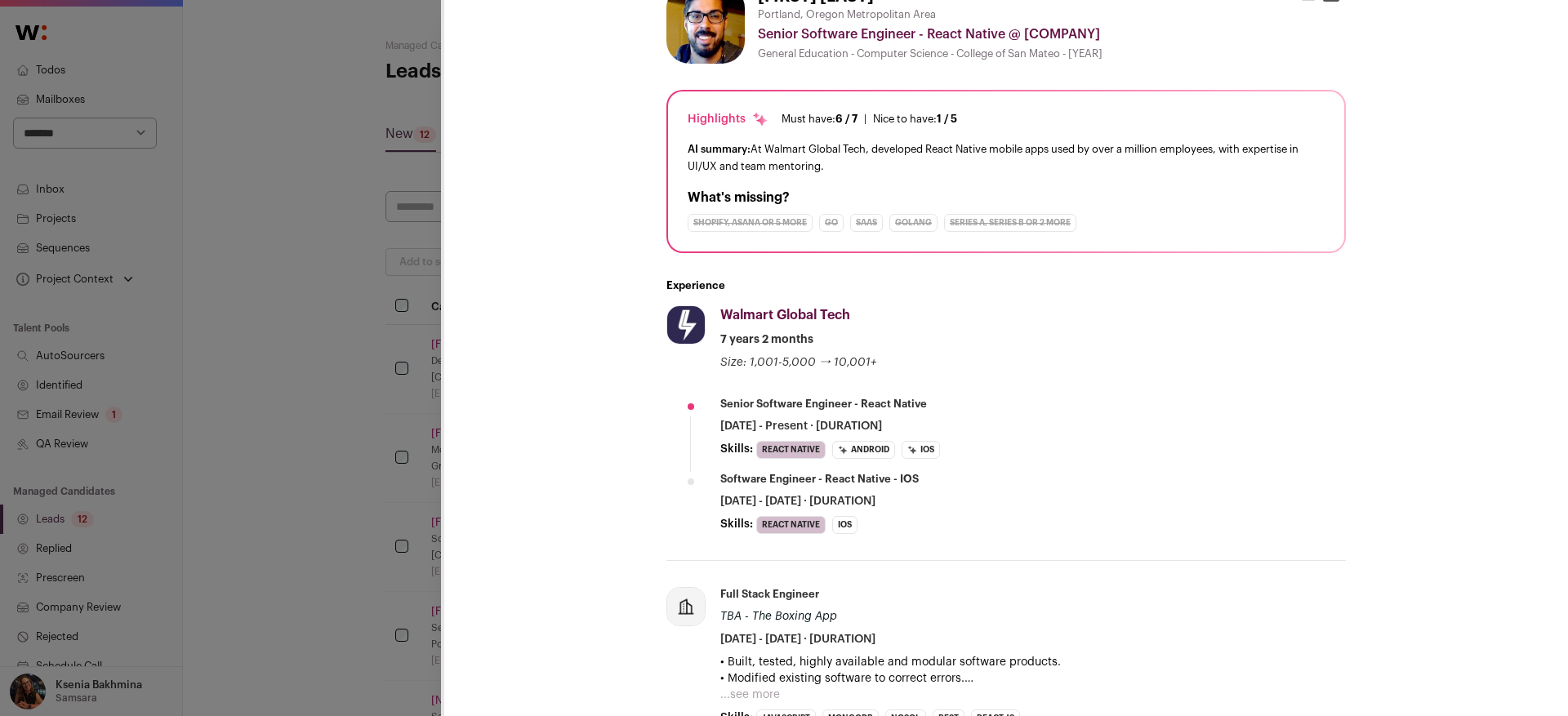 scroll, scrollTop: 276, scrollLeft: 0, axis: vertical 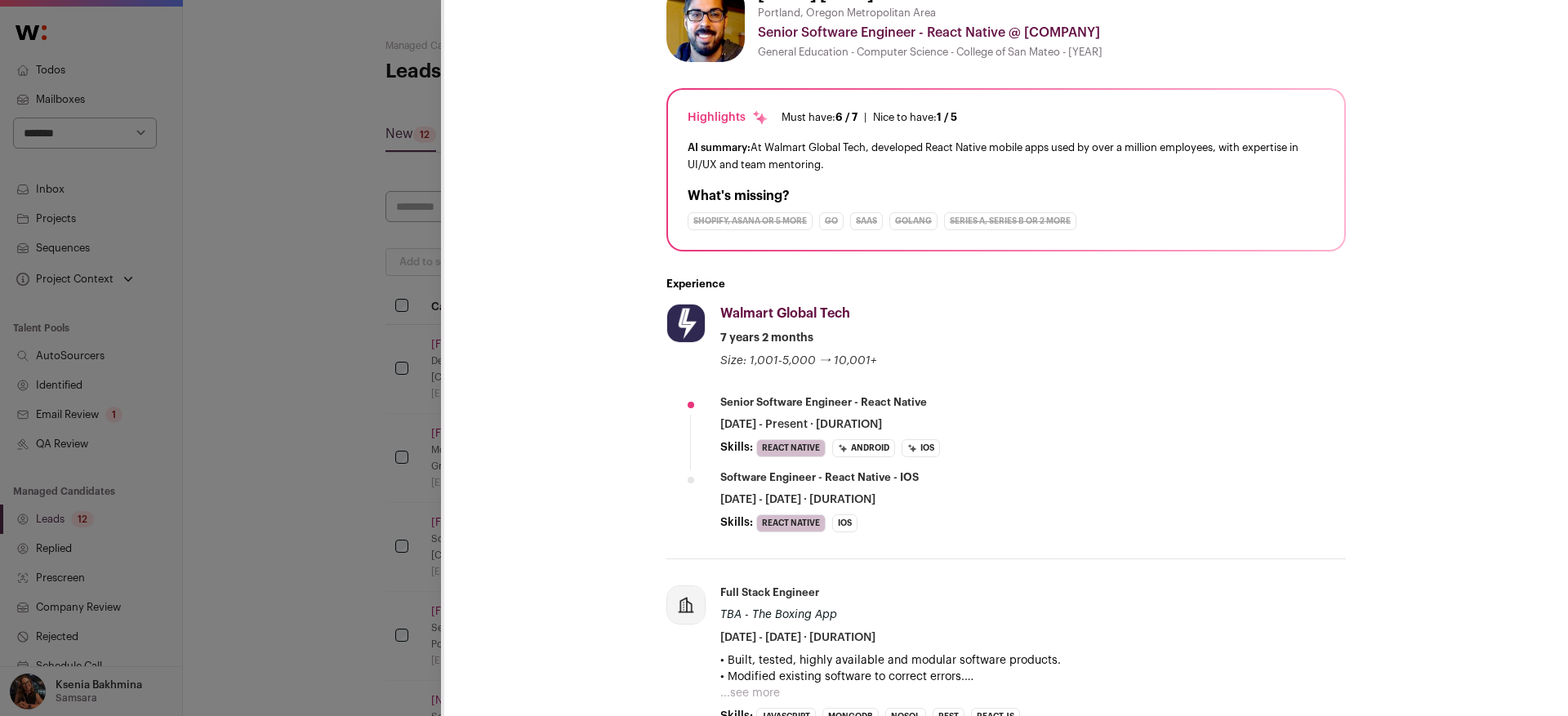 click on "**********" at bounding box center [784, 358] 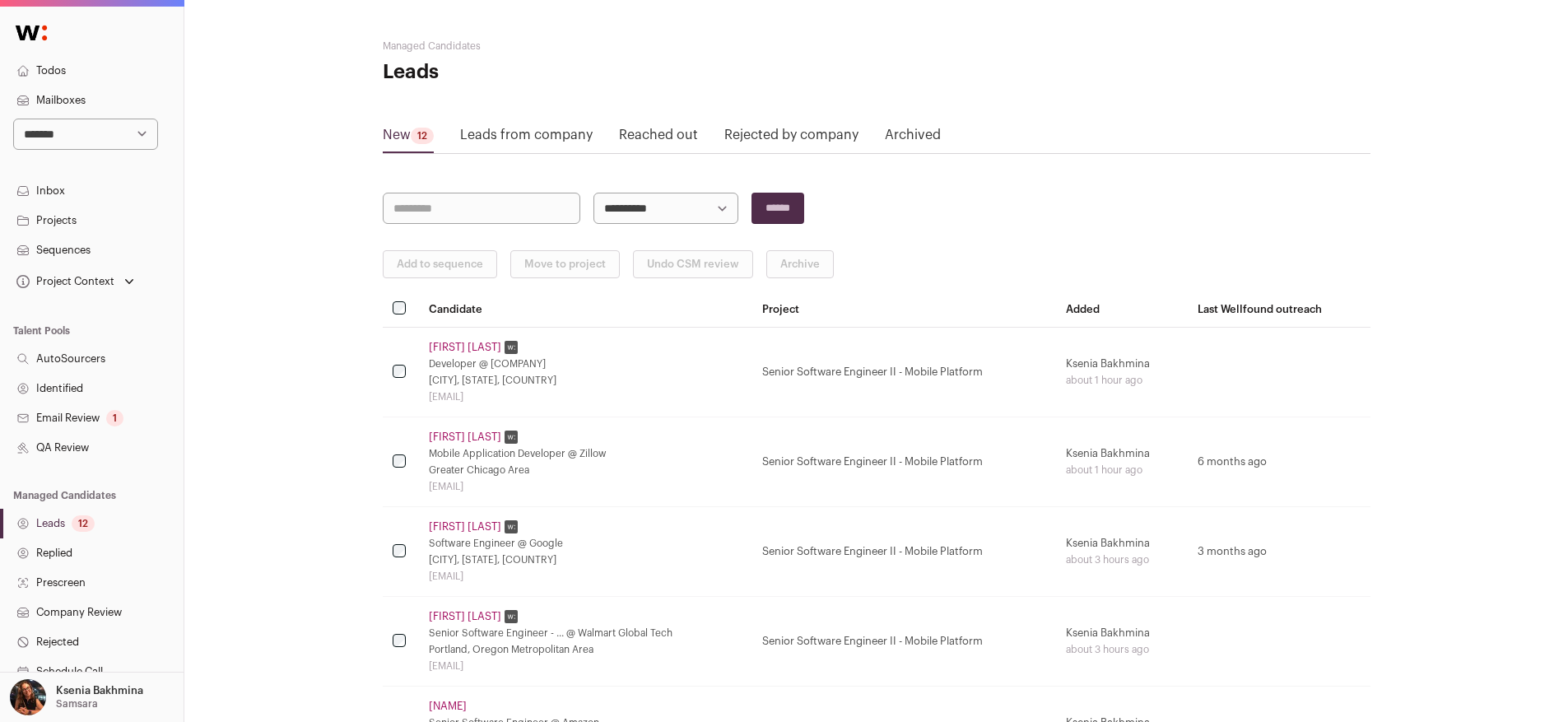 click on "[FIRST] [LAST]" at bounding box center [465, 347] 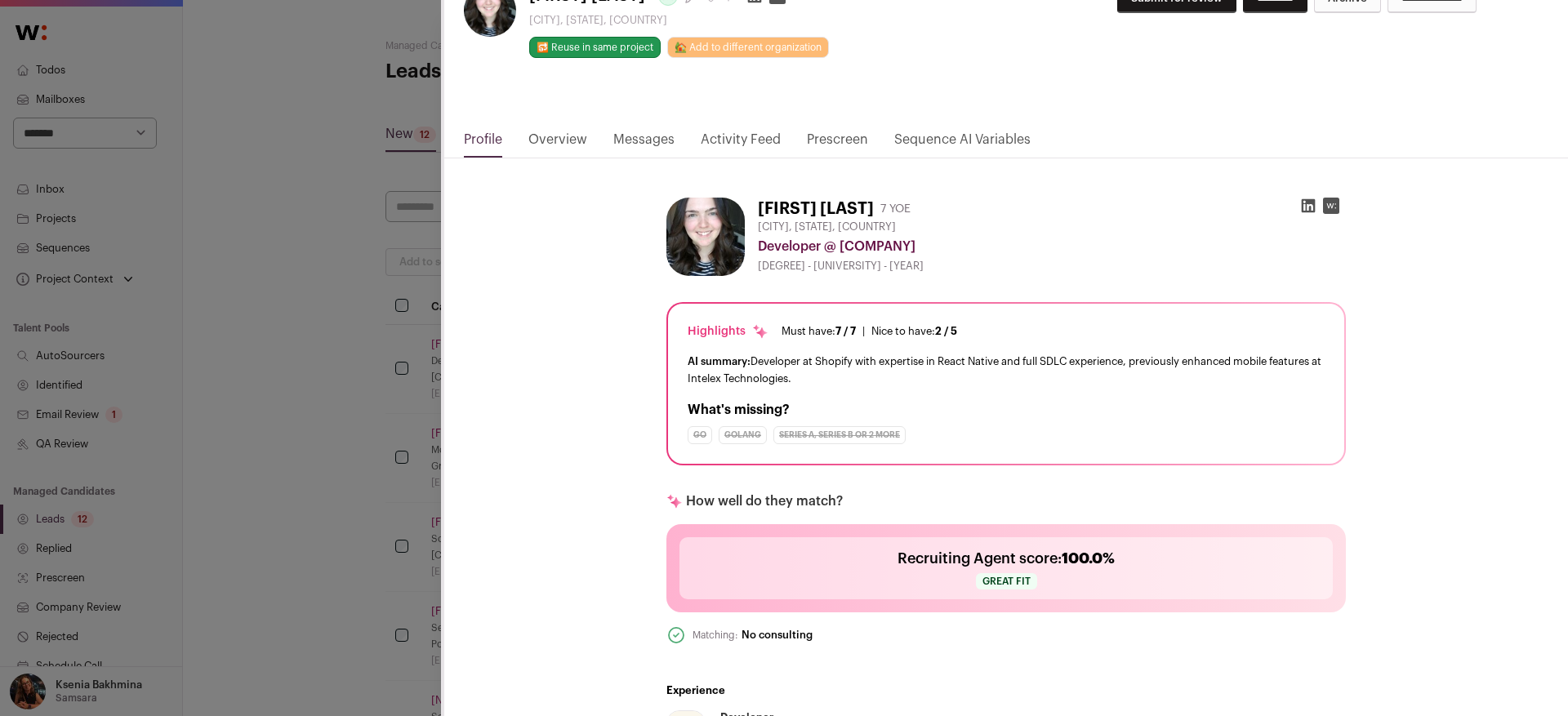 scroll, scrollTop: 0, scrollLeft: 0, axis: both 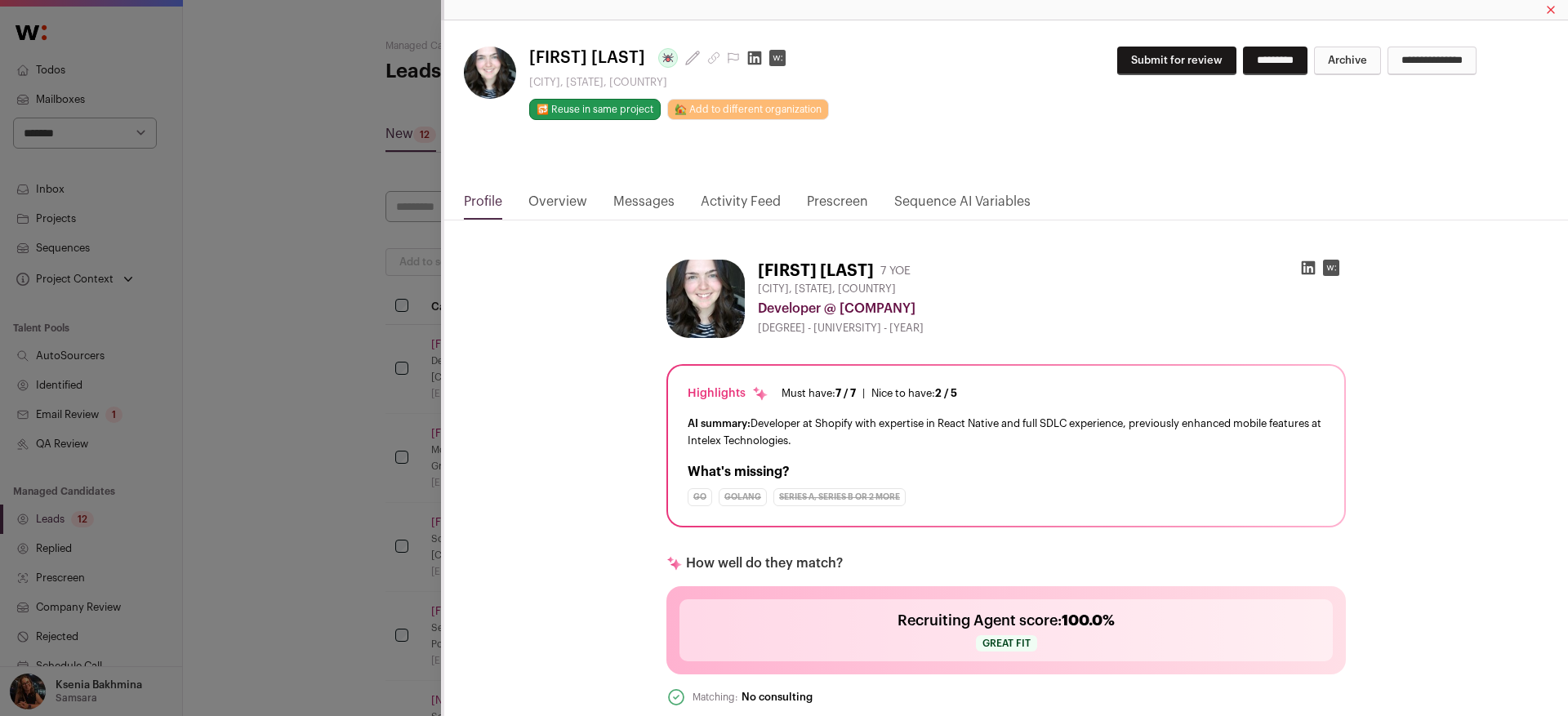 click on "**********" at bounding box center [784, 358] 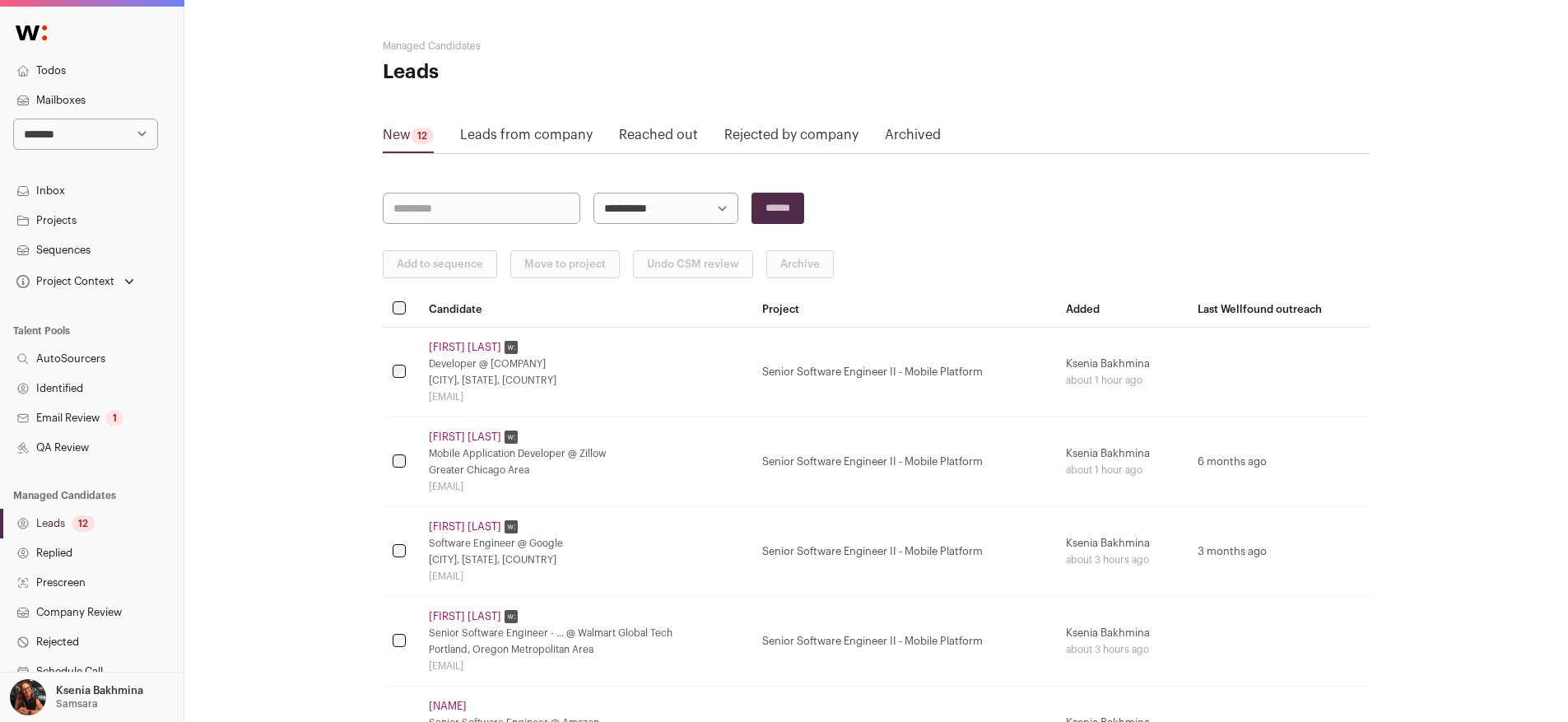 click on "[FIRST] [LAST]" at bounding box center (465, 437) 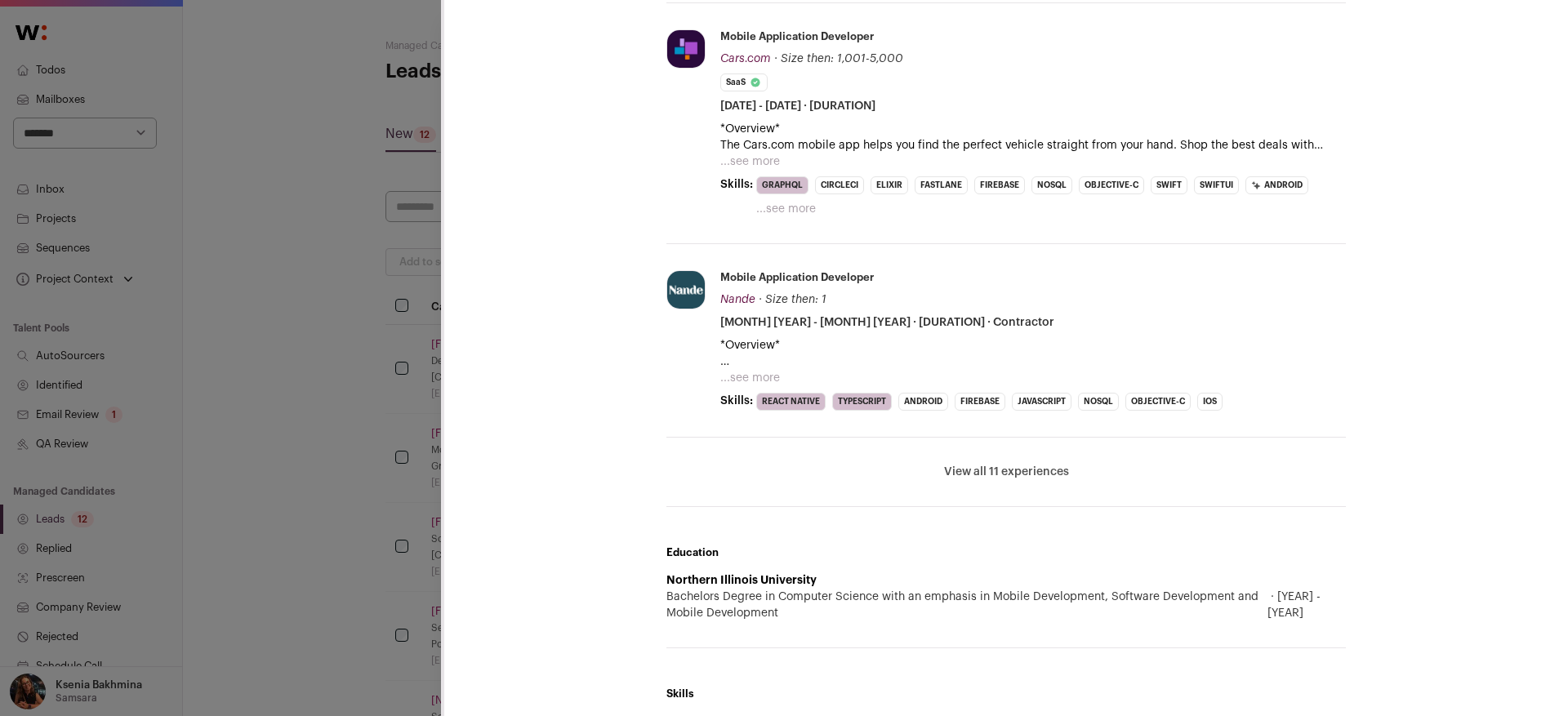 scroll, scrollTop: 883, scrollLeft: 0, axis: vertical 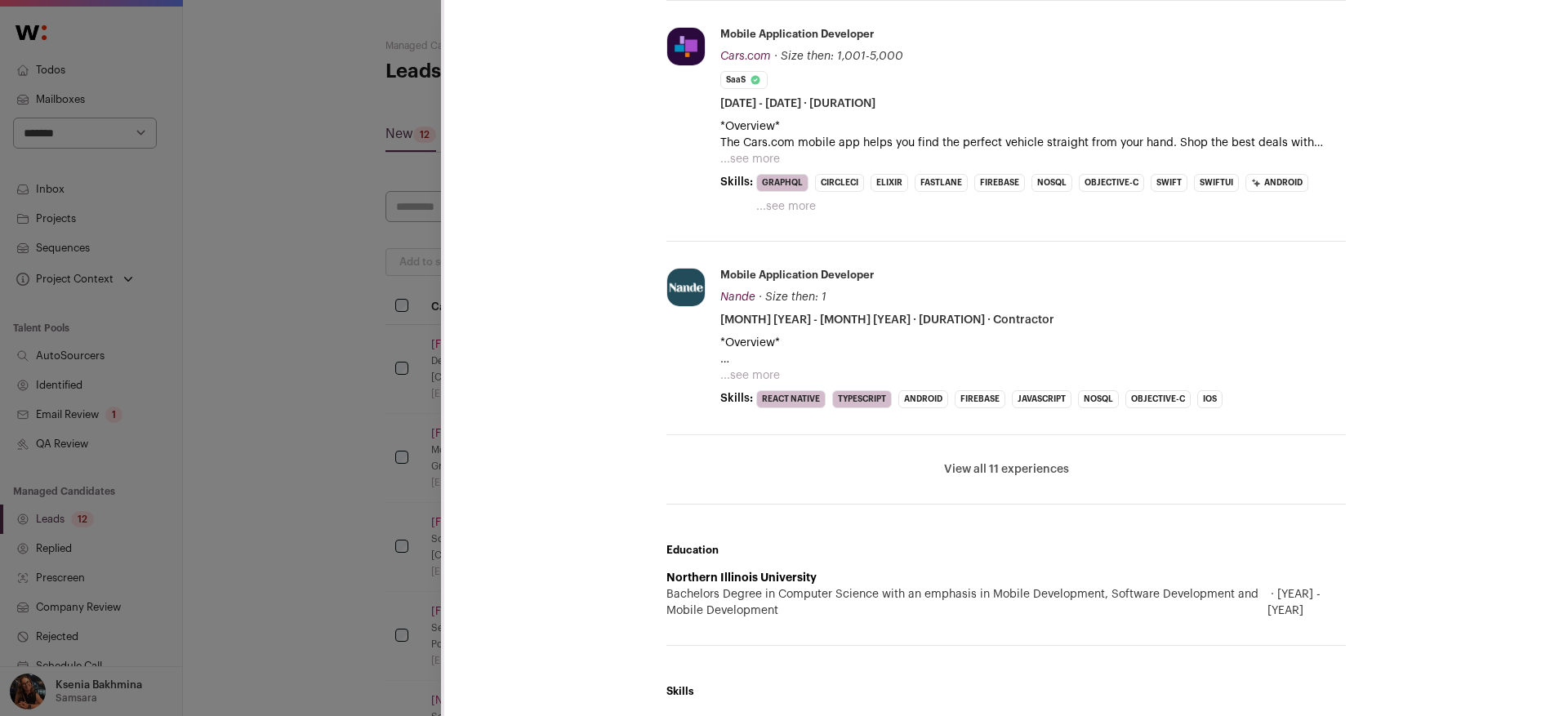 click on "View all 11 experiences" at bounding box center [1006, 469] 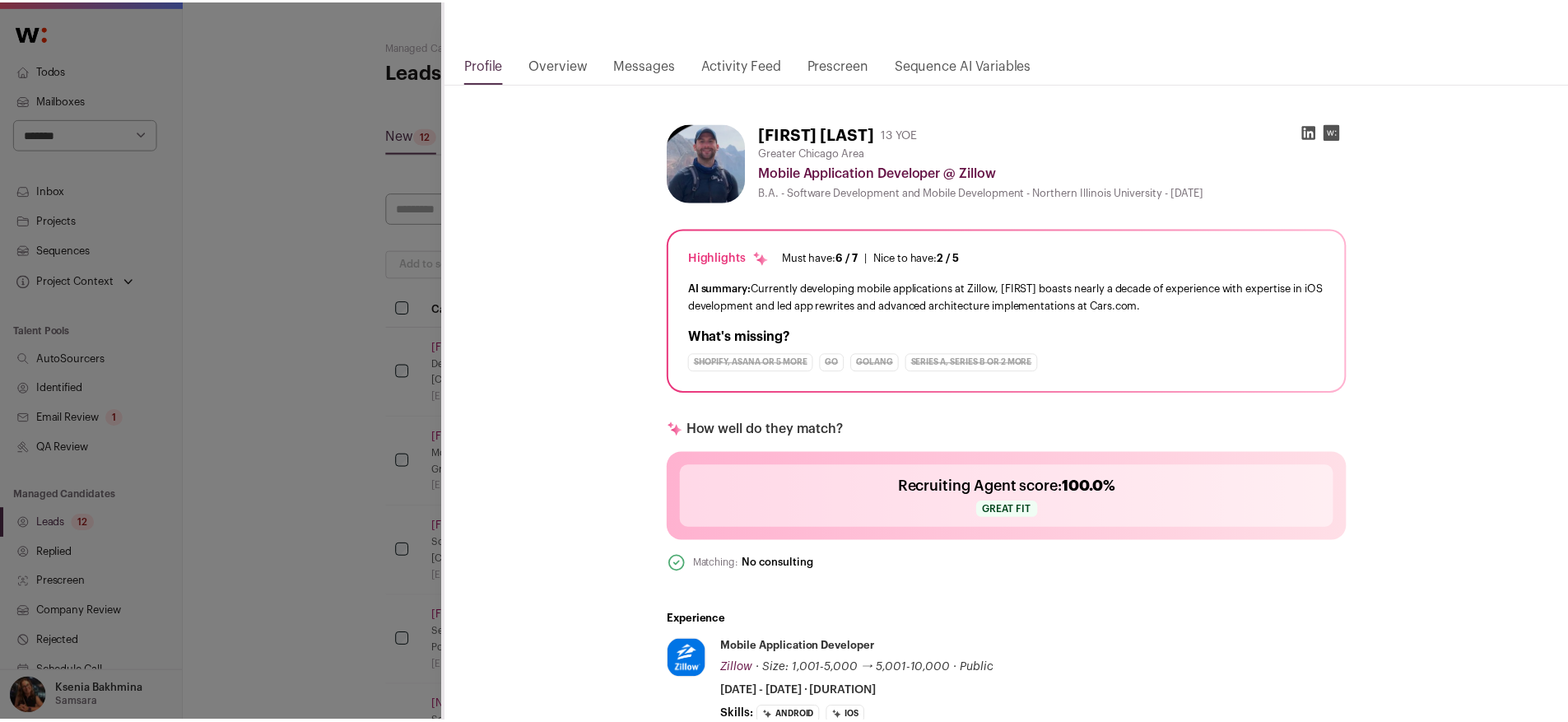 scroll, scrollTop: 0, scrollLeft: 0, axis: both 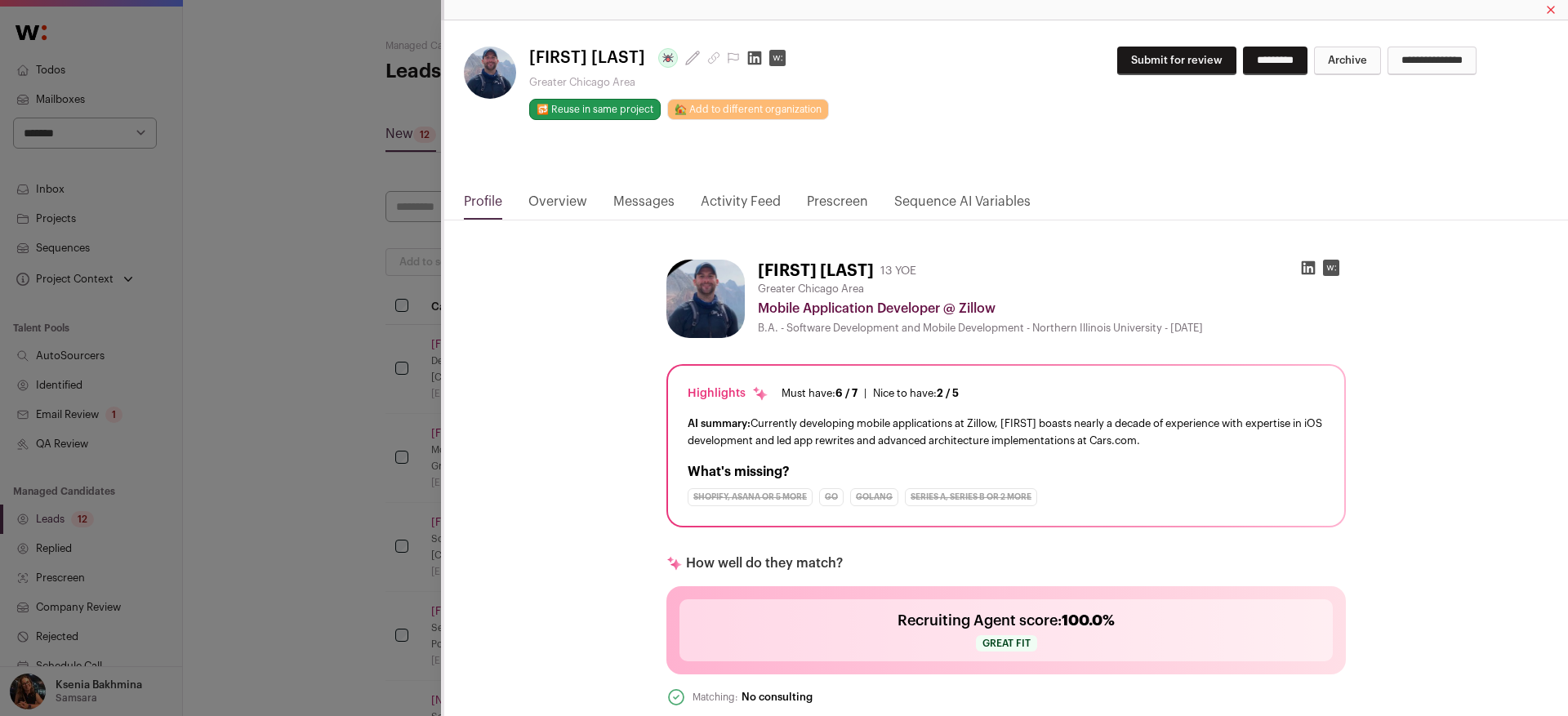 click 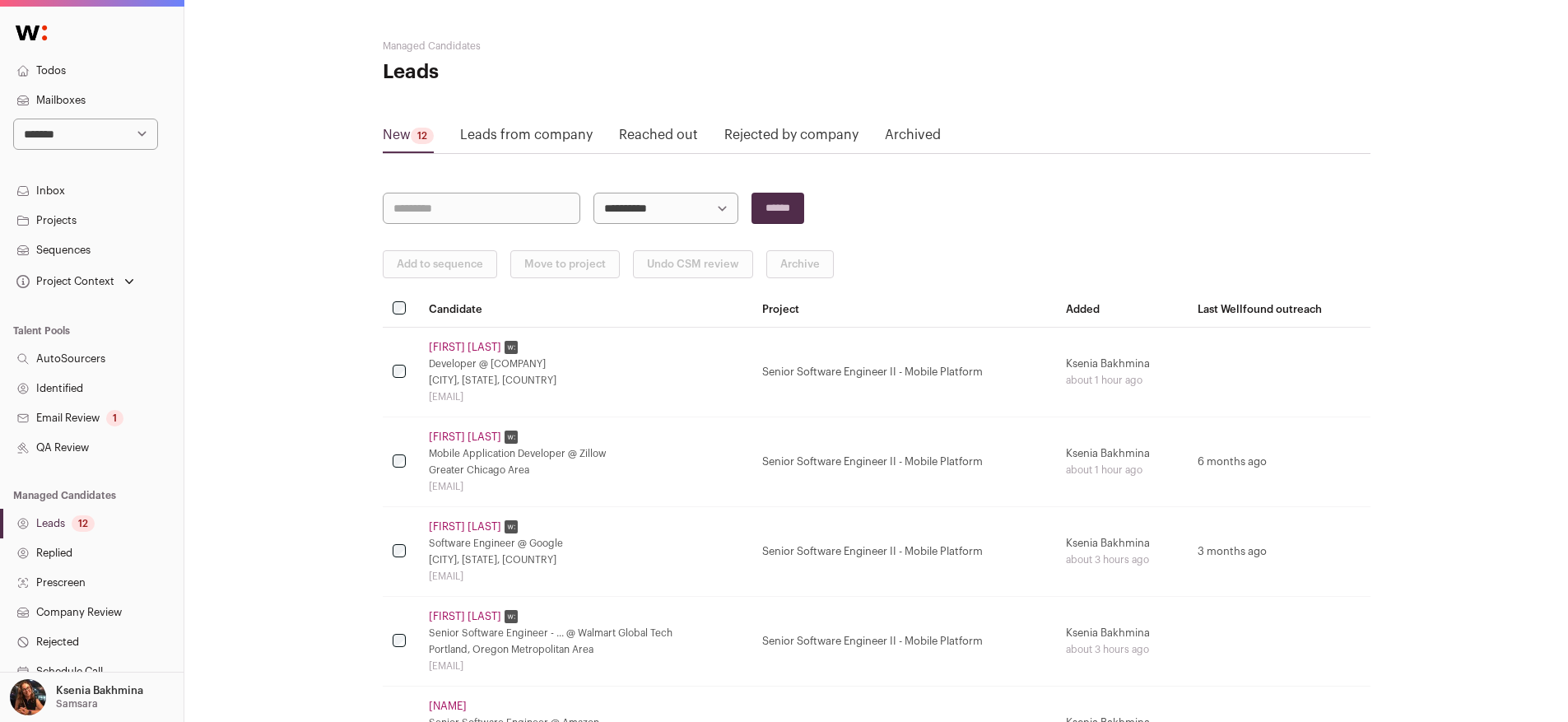 click at bounding box center (401, 372) 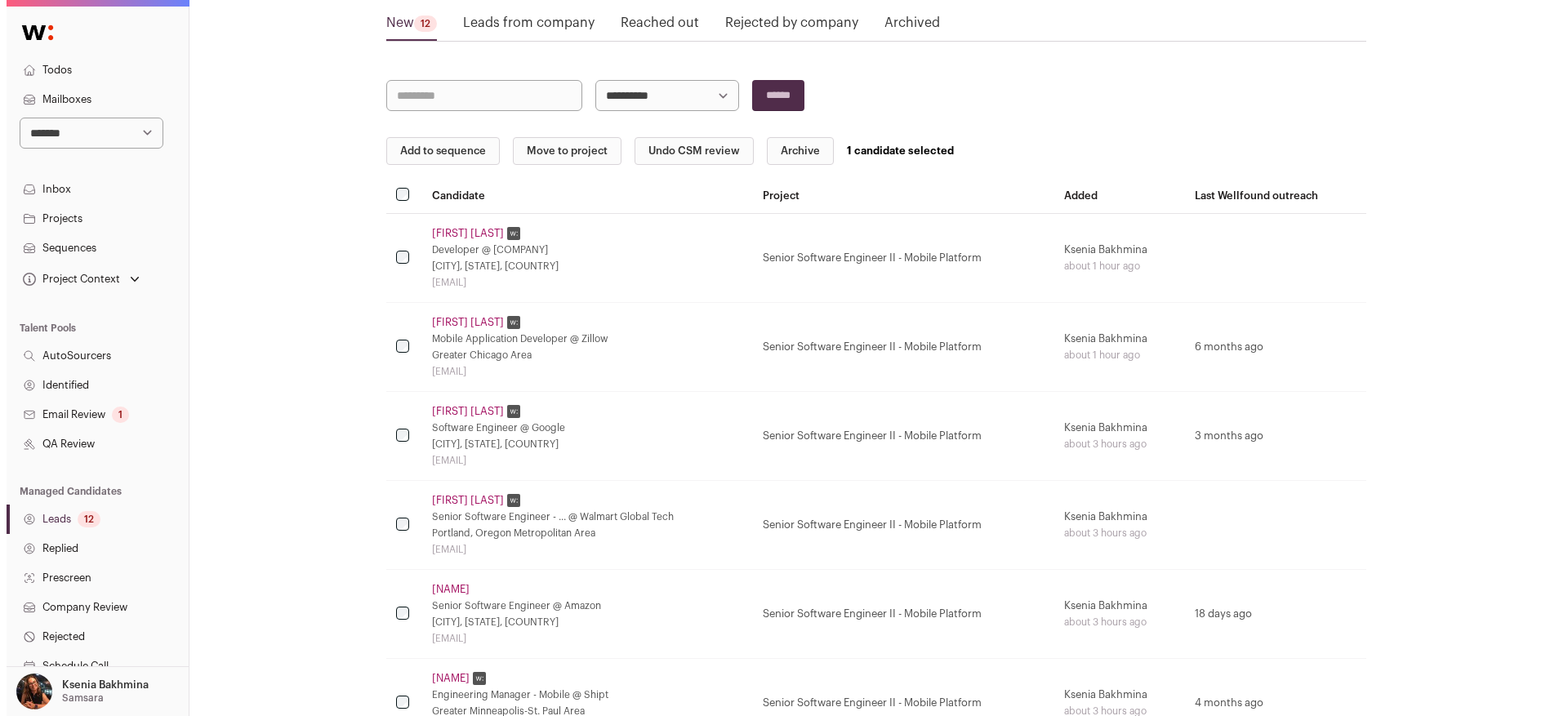 scroll, scrollTop: 116, scrollLeft: 0, axis: vertical 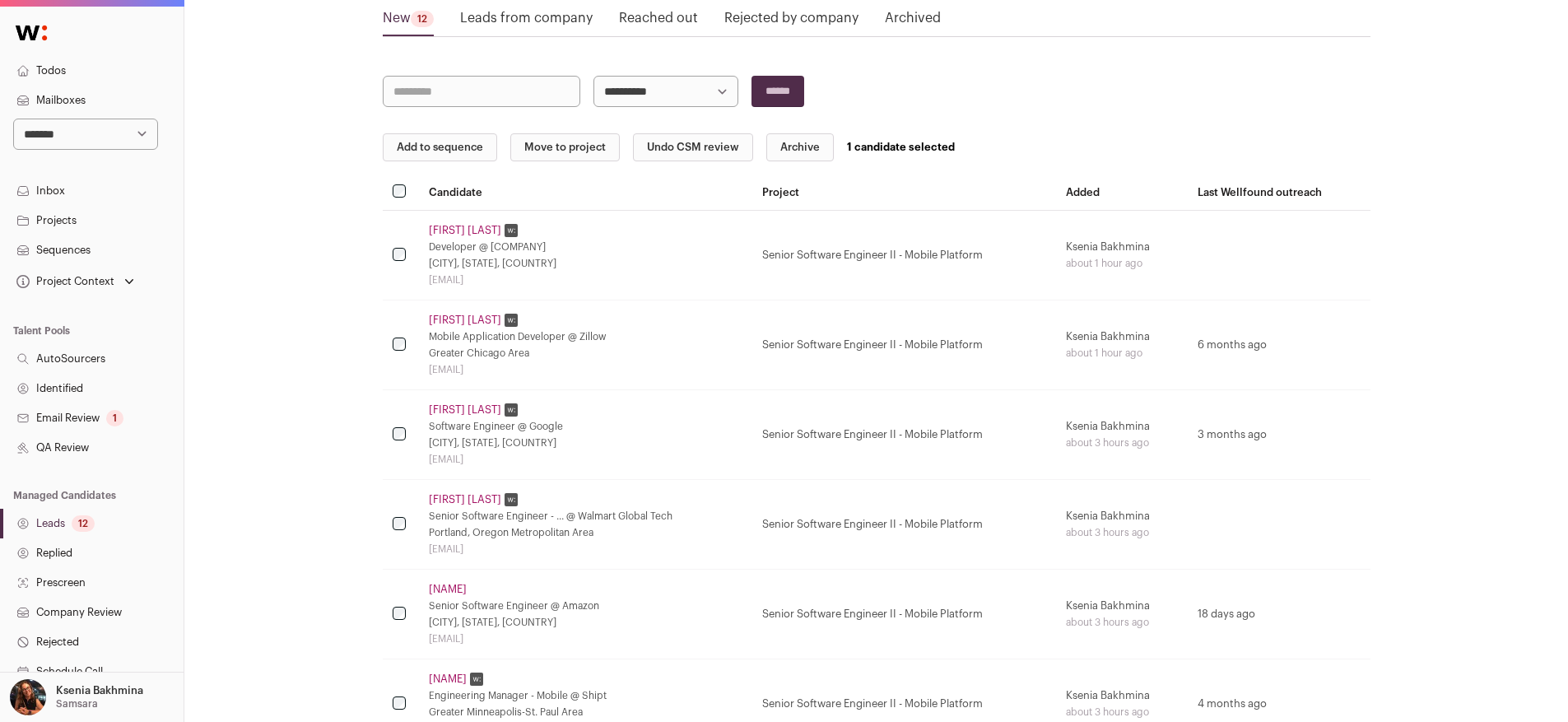 click on "[FIRST] [LAST]" at bounding box center [465, 500] 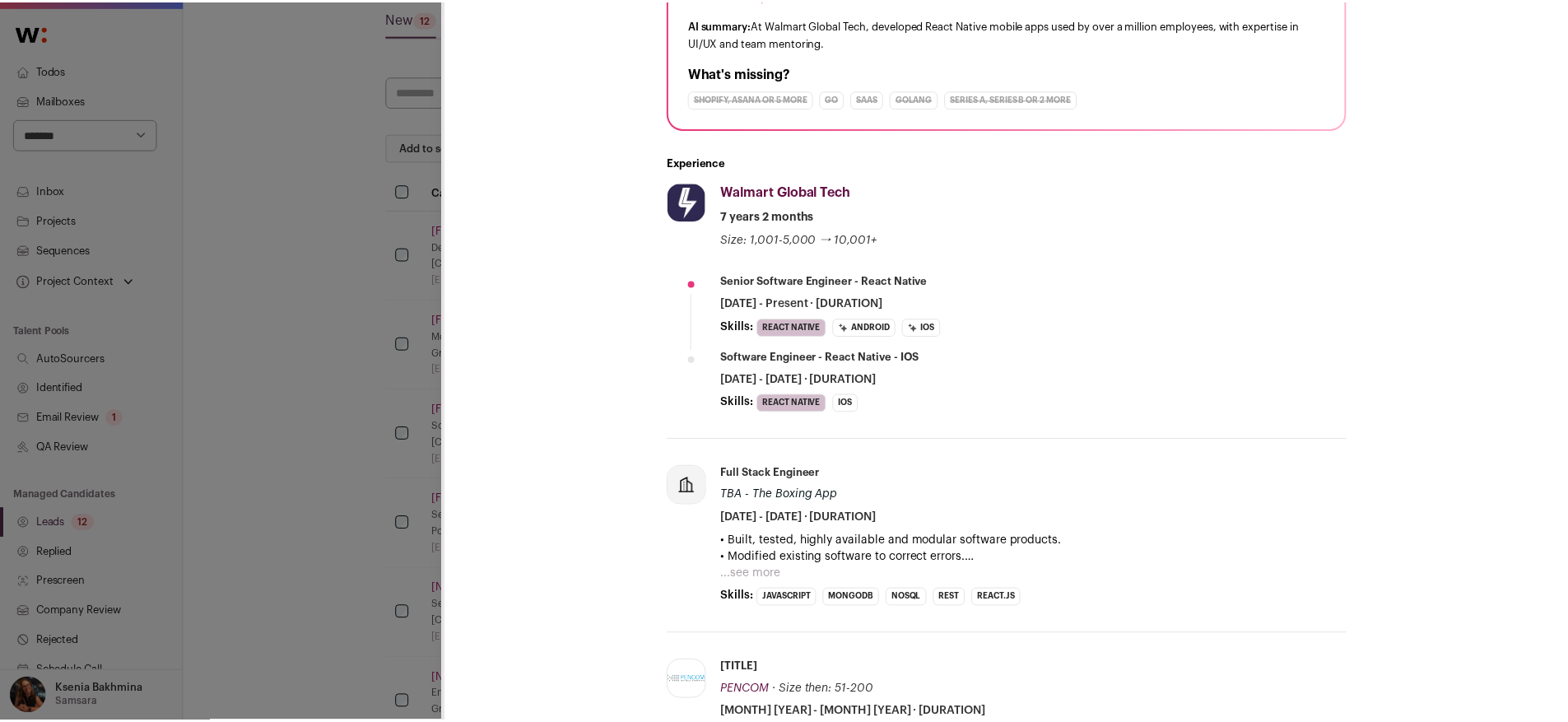 scroll, scrollTop: 250, scrollLeft: 0, axis: vertical 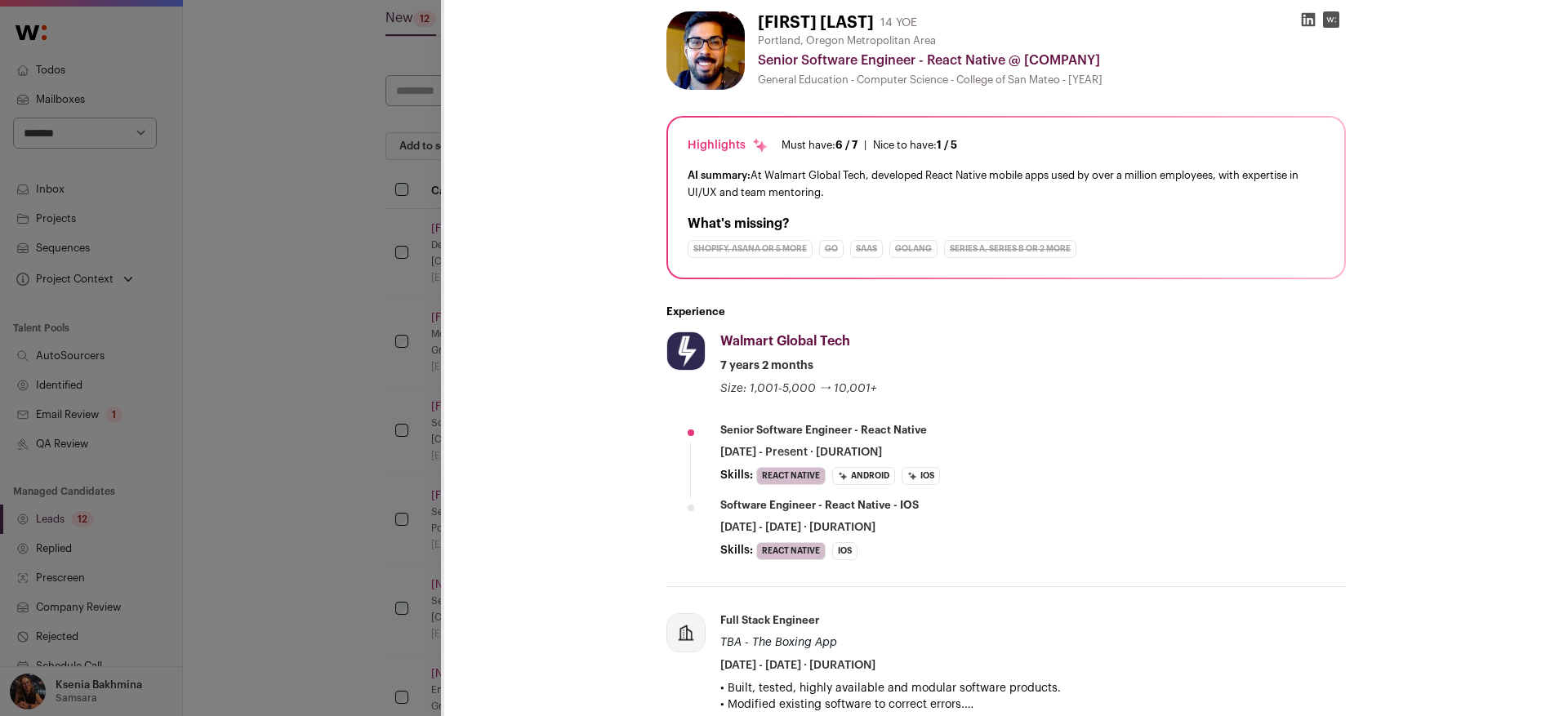 click on "**********" at bounding box center (784, 358) 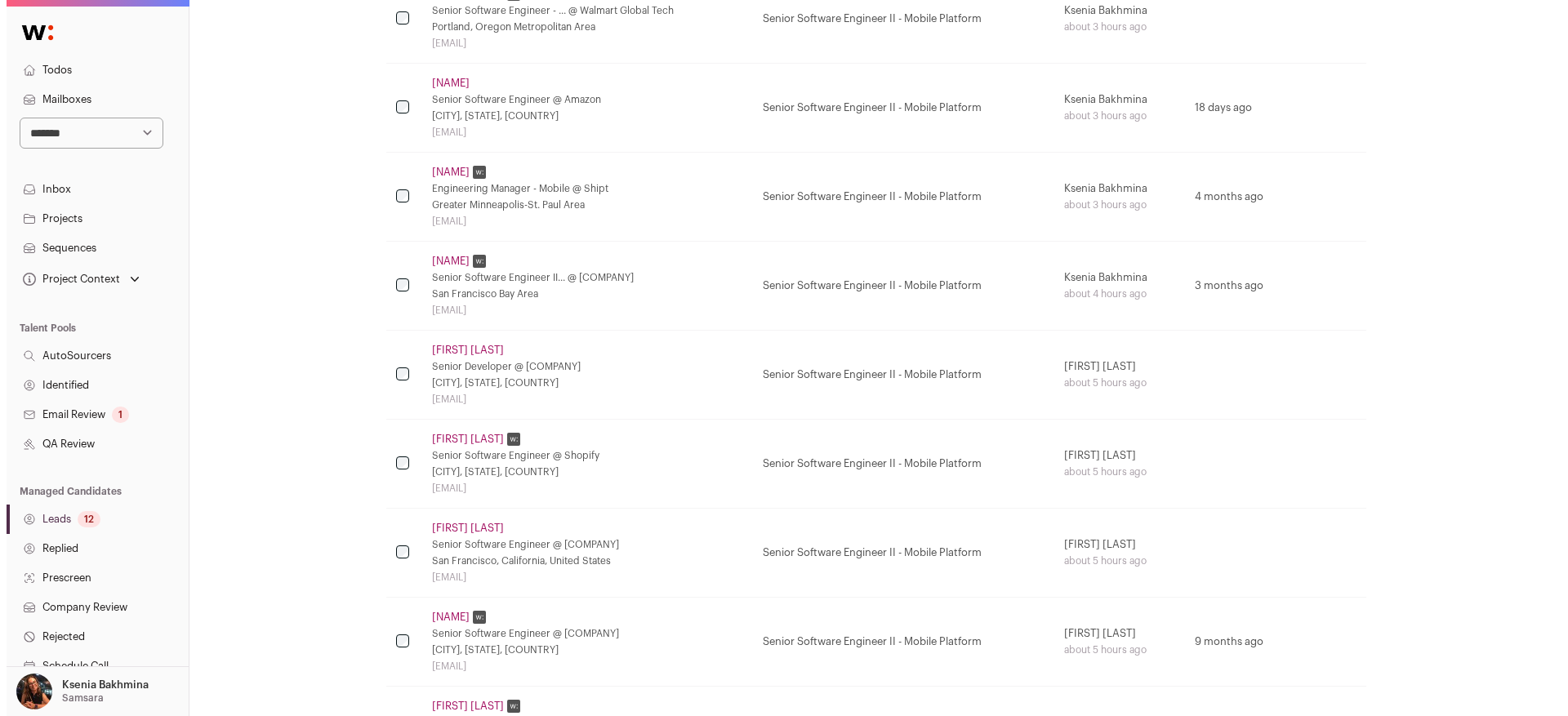 scroll, scrollTop: 767, scrollLeft: 0, axis: vertical 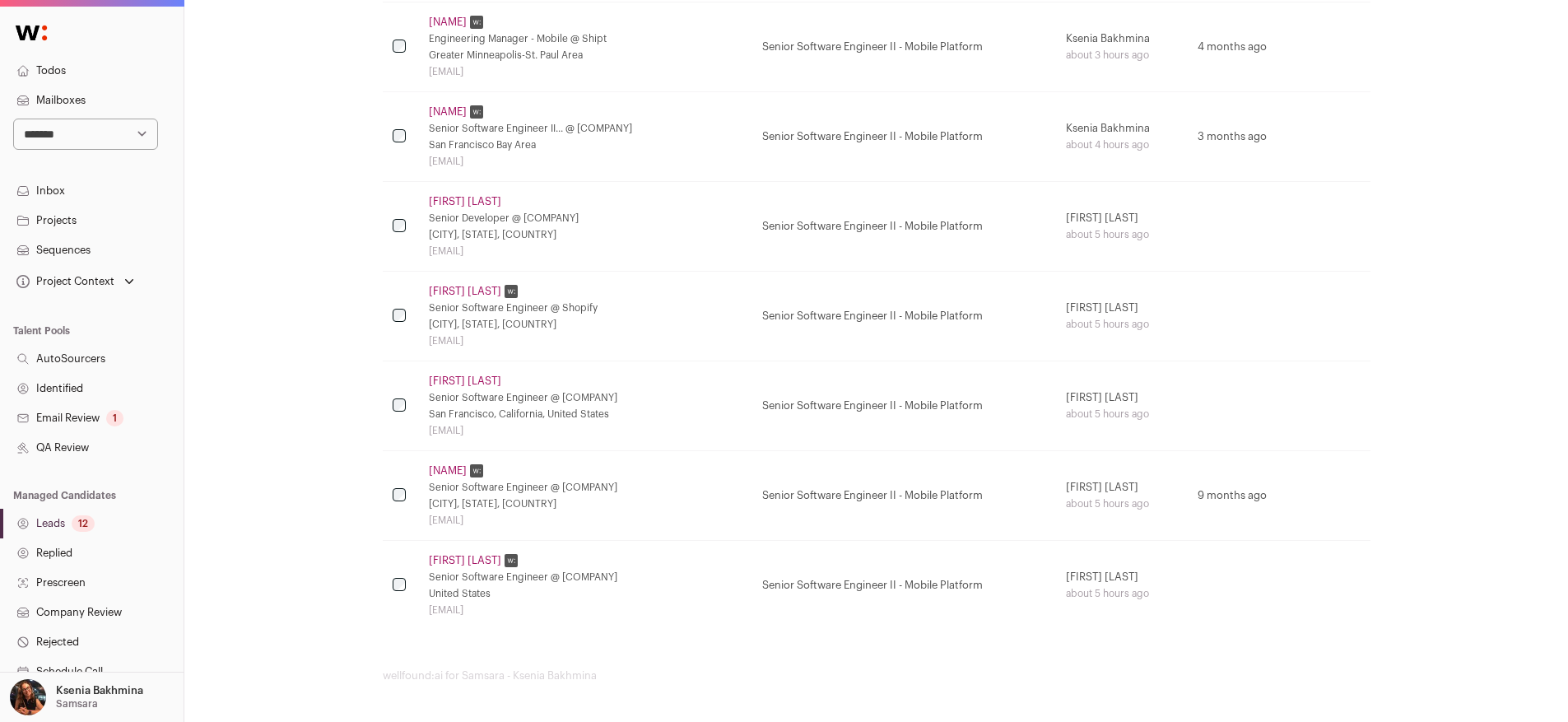 click on "[FIRST] [LAST]" at bounding box center [465, 561] 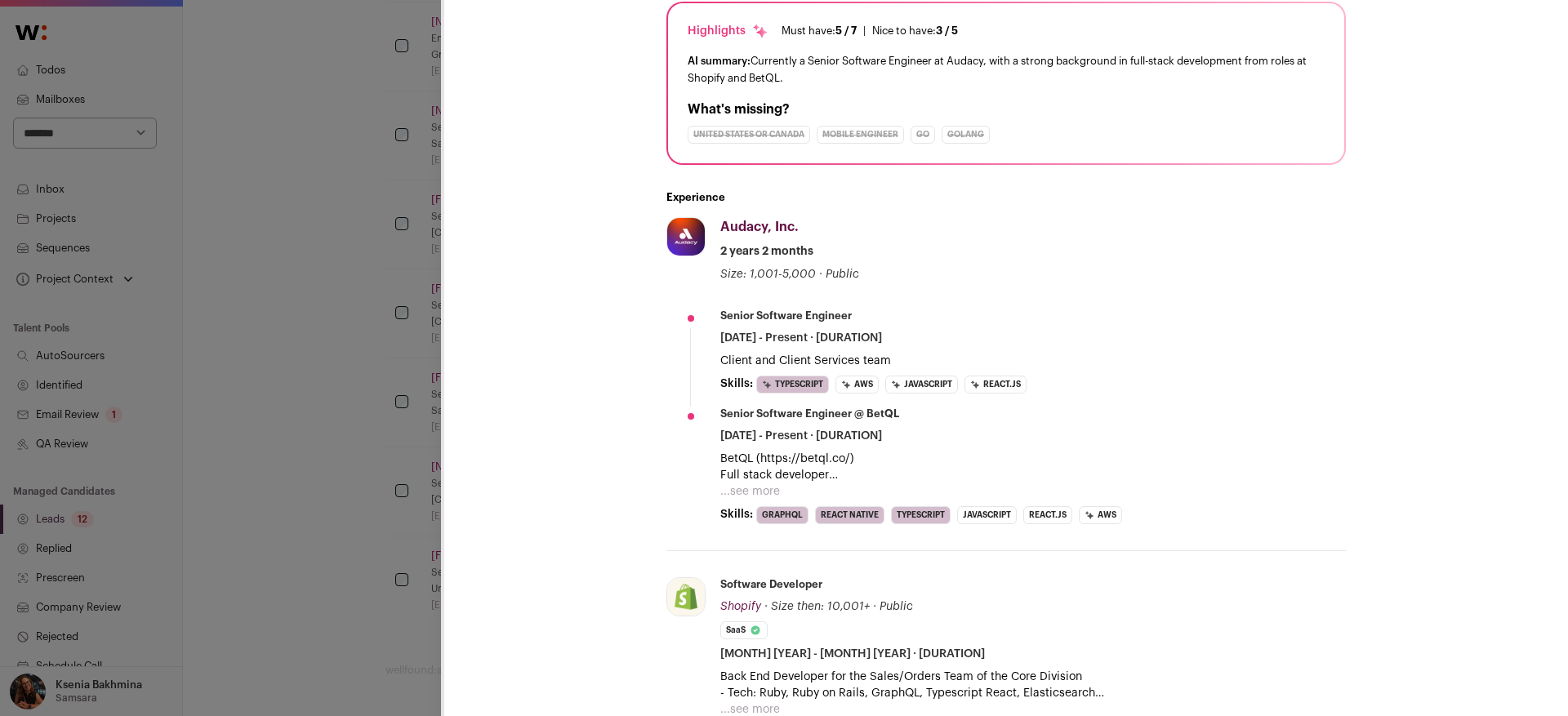 scroll, scrollTop: 442, scrollLeft: 0, axis: vertical 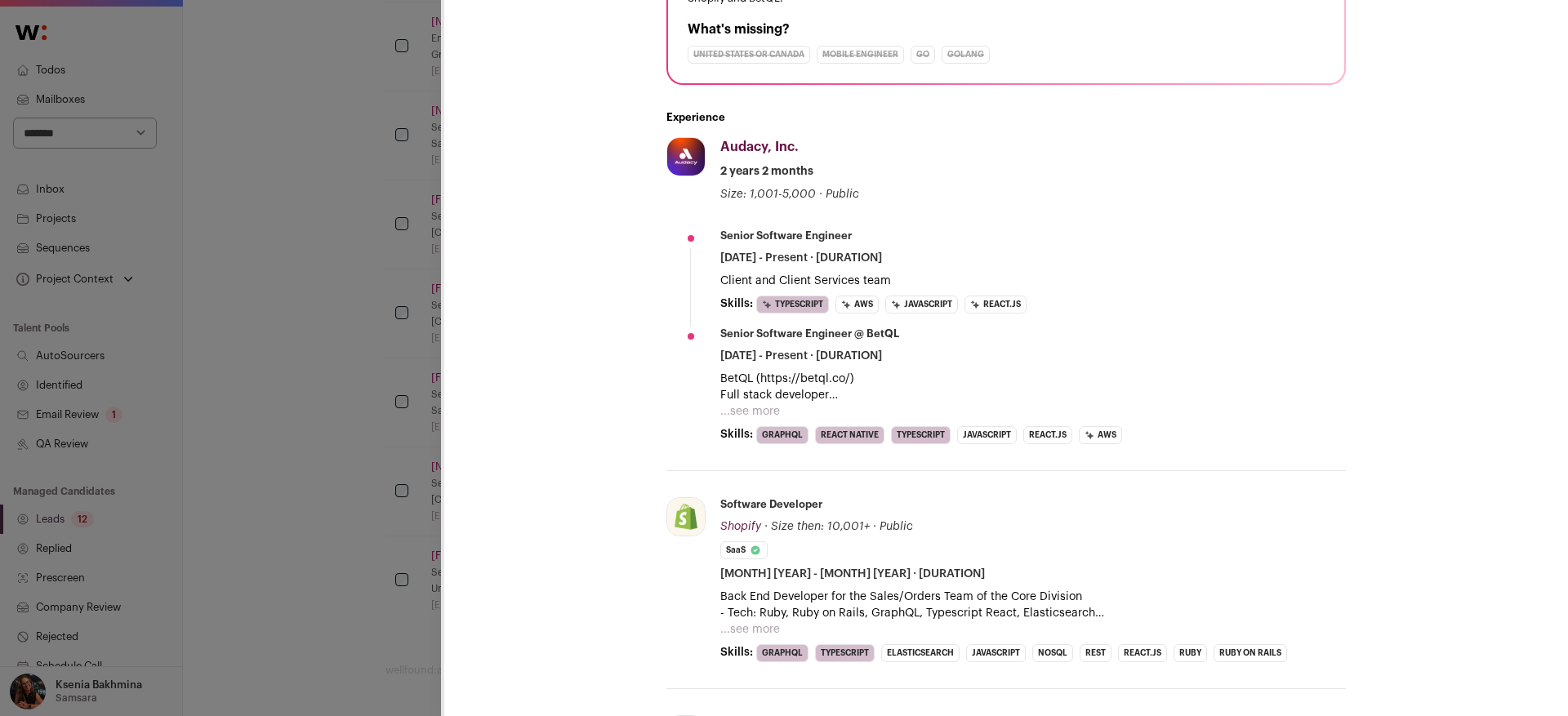click on "...see more" at bounding box center [750, 629] 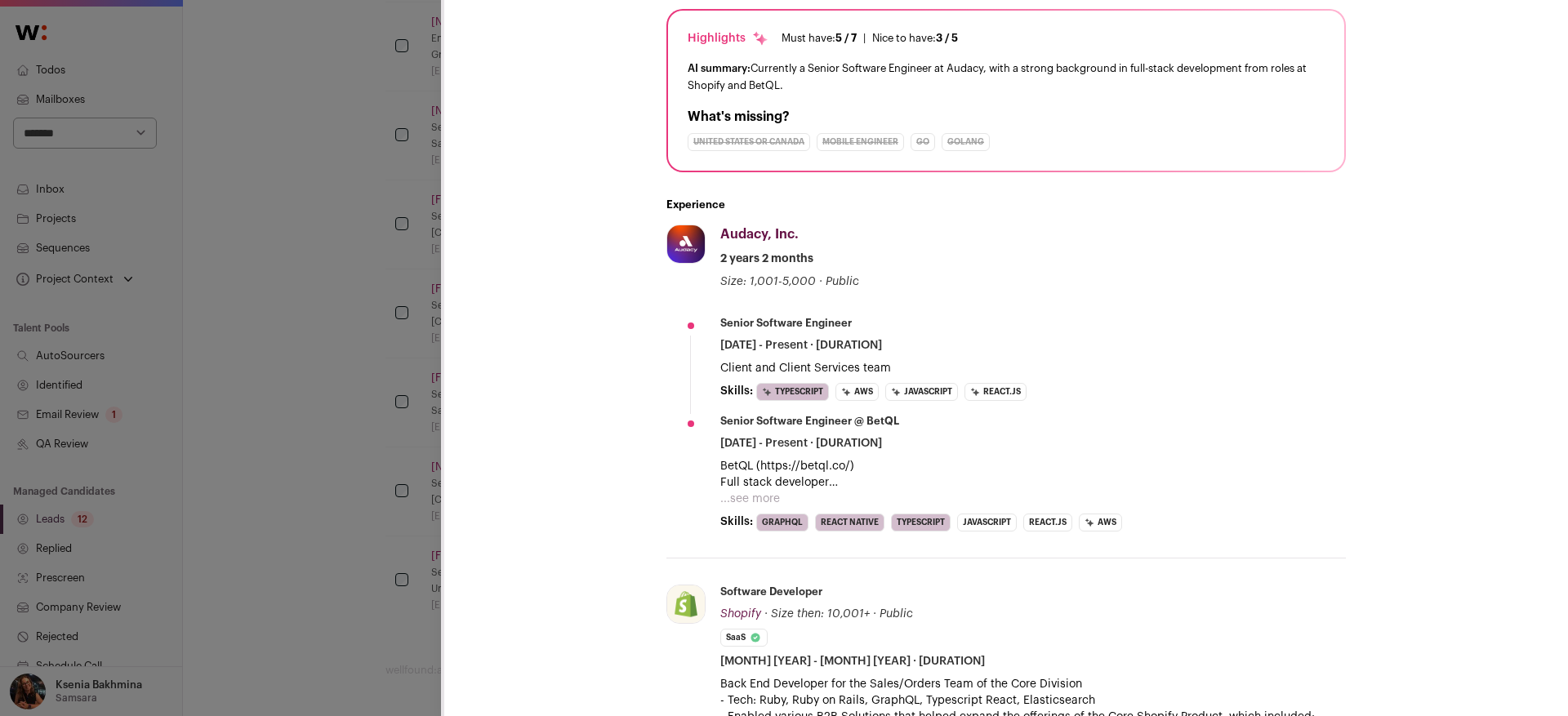 scroll, scrollTop: 349, scrollLeft: 0, axis: vertical 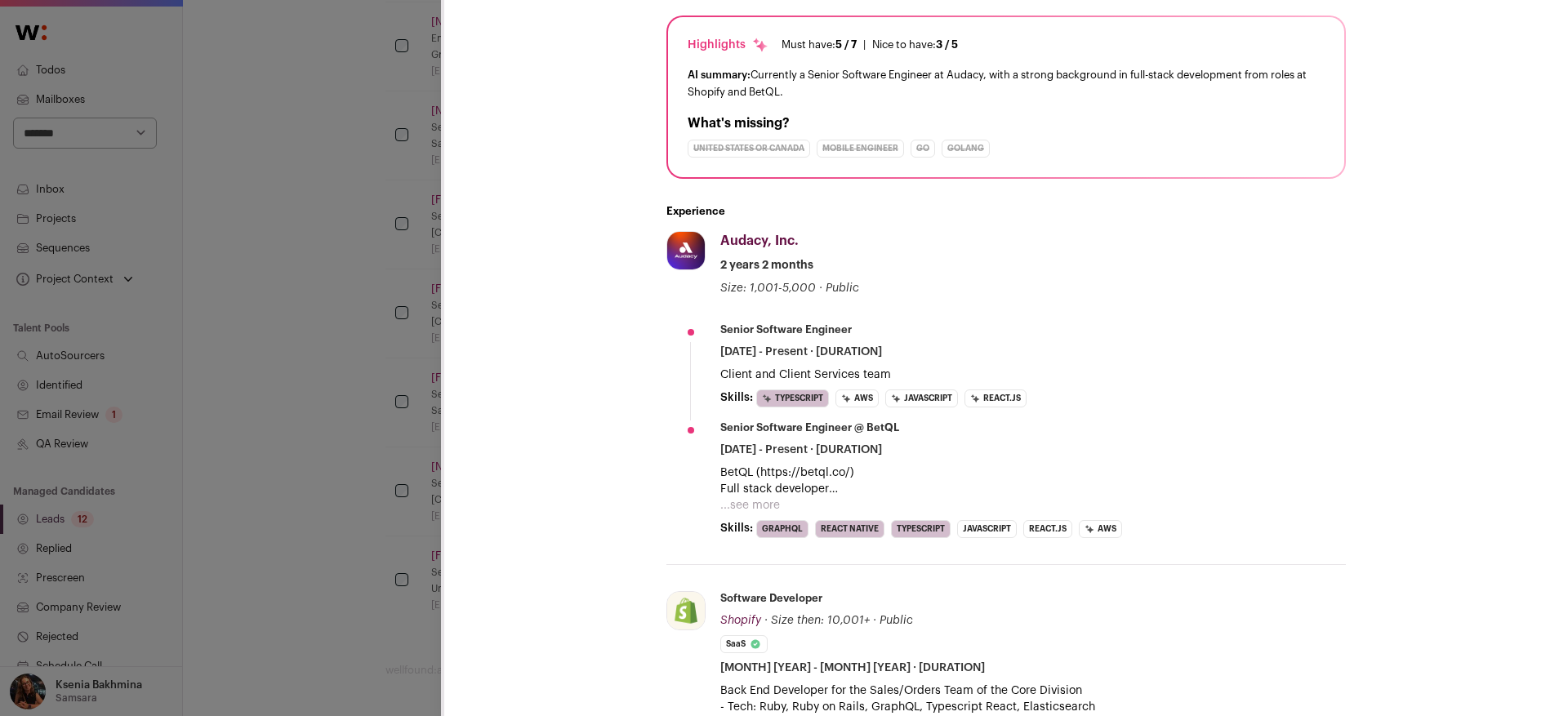 click on "**********" at bounding box center [784, 358] 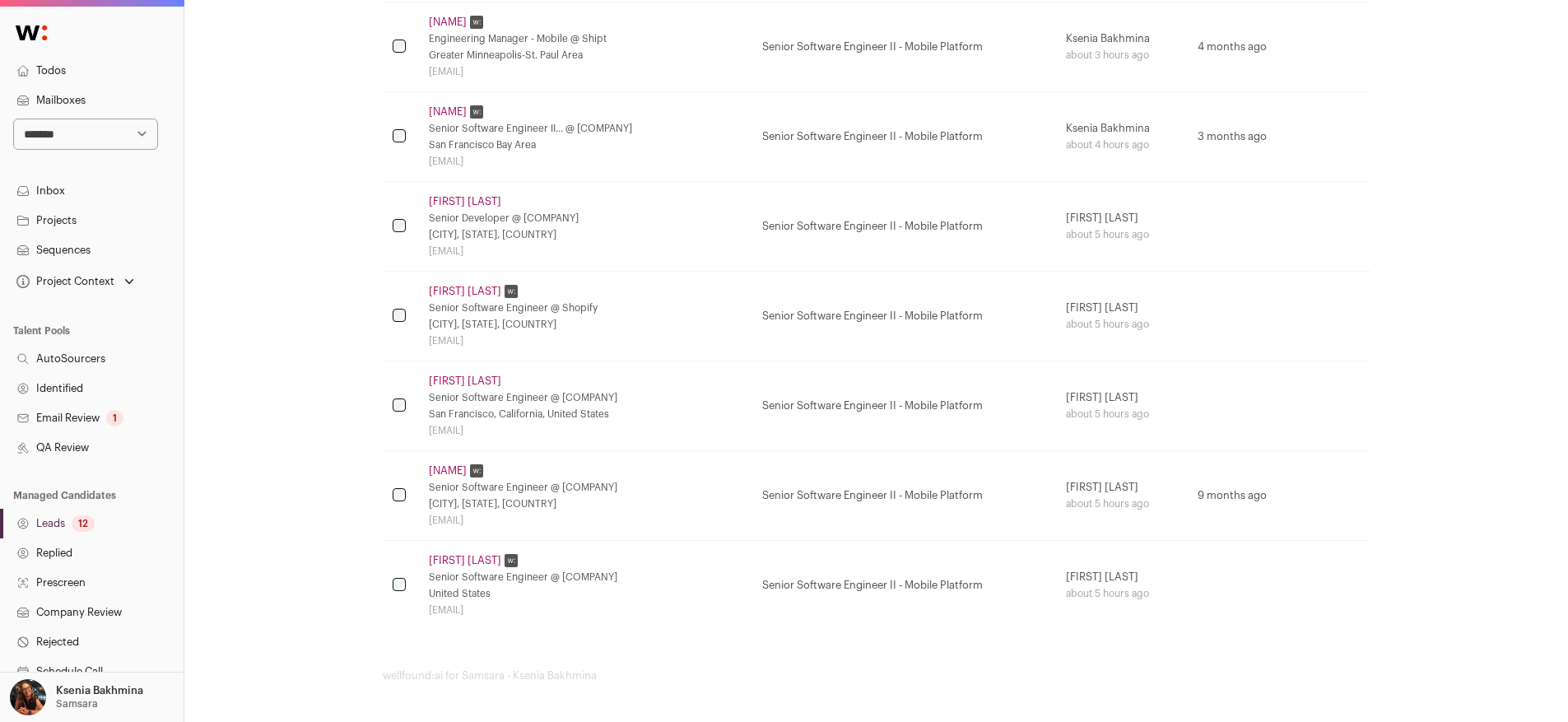 click on "[NAME]
Senior Software Engineer @
[COMPANY]
[COUNTRY]
[EMAIL]" at bounding box center (585, 585) 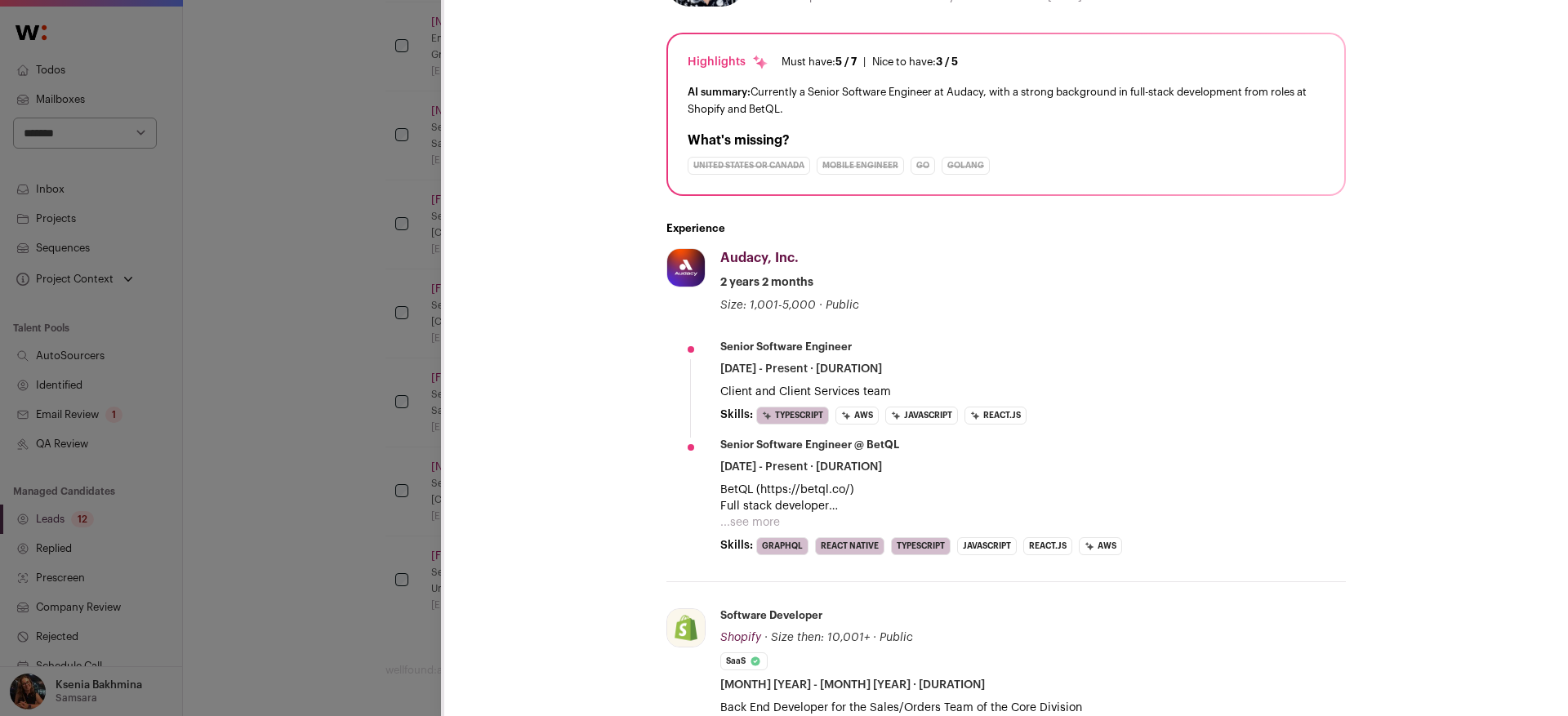 scroll, scrollTop: 410, scrollLeft: 0, axis: vertical 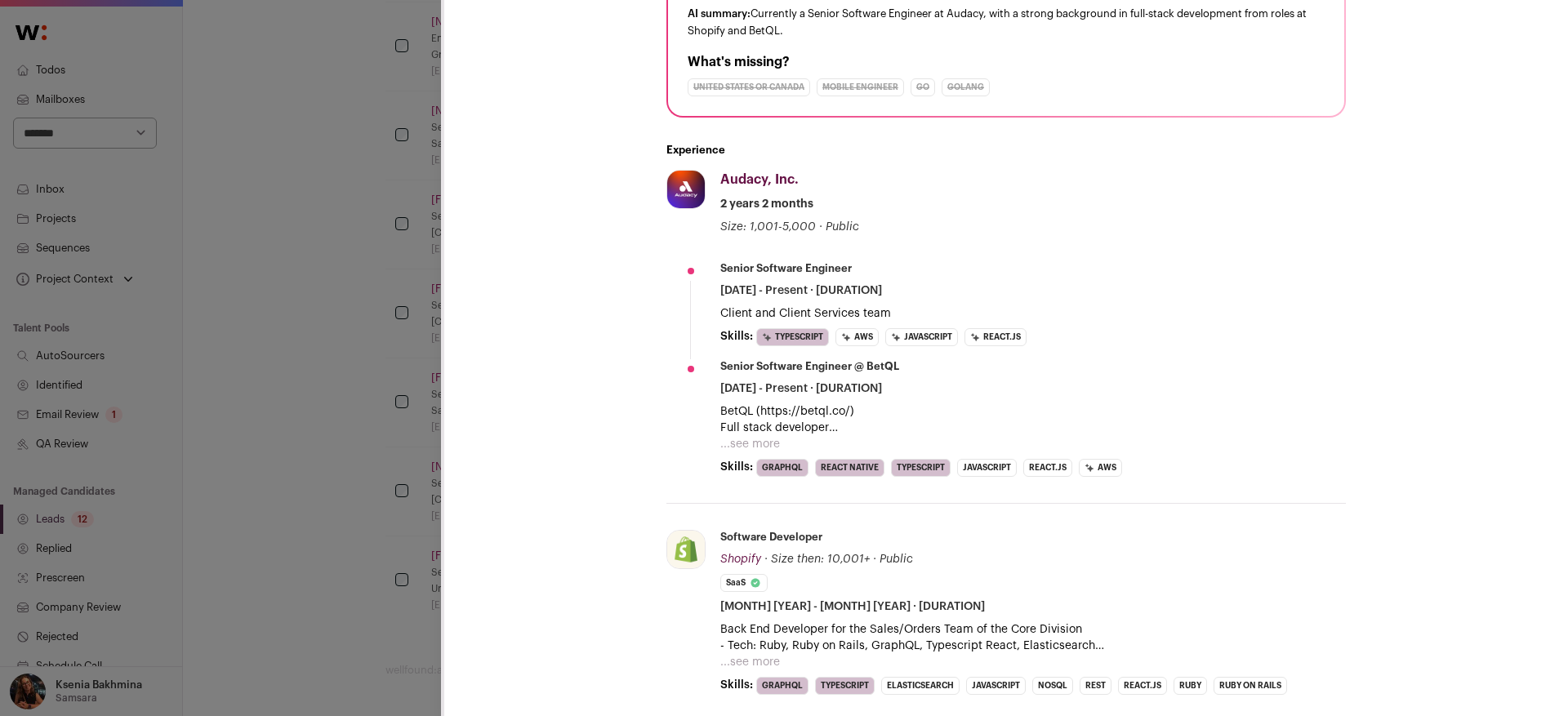 click on "...see more" at bounding box center (750, 444) 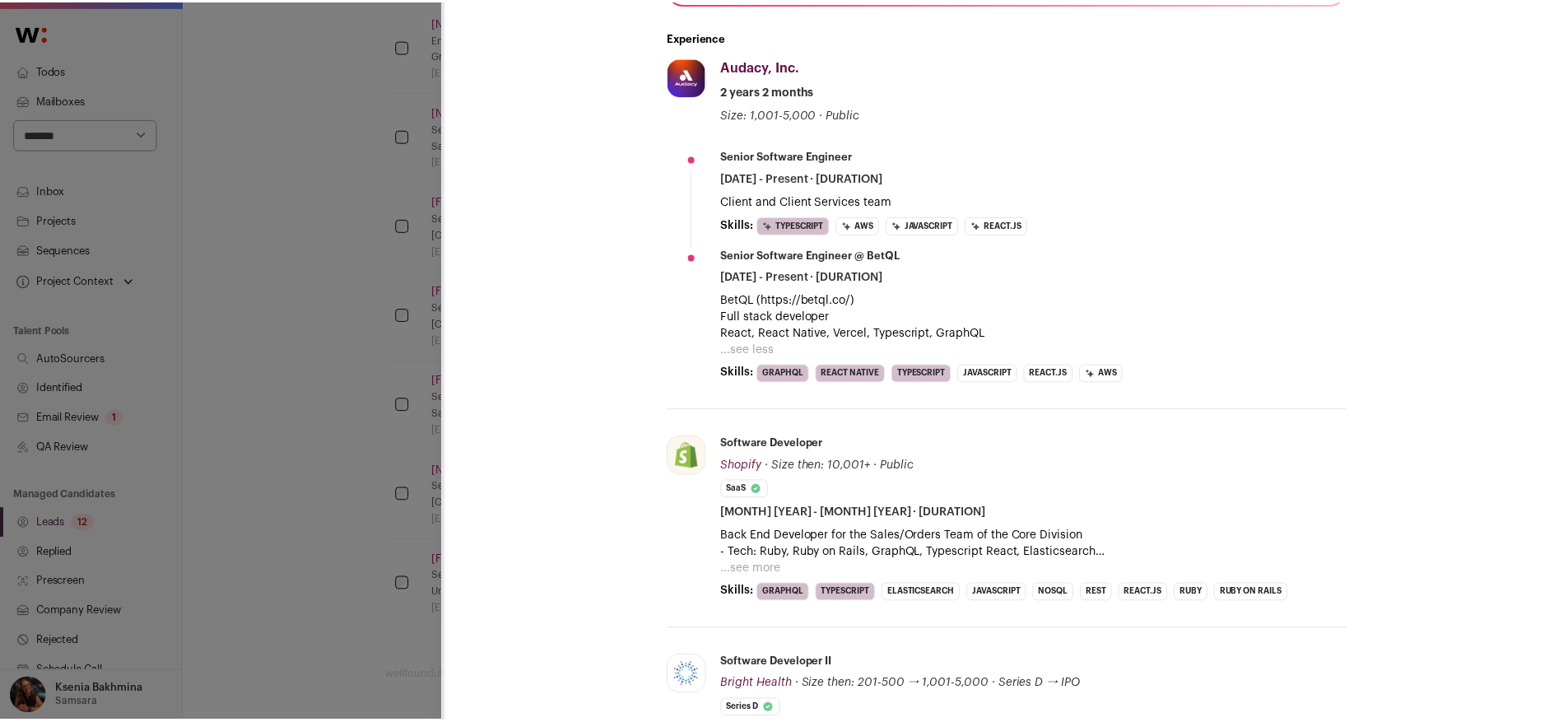 scroll, scrollTop: 680, scrollLeft: 0, axis: vertical 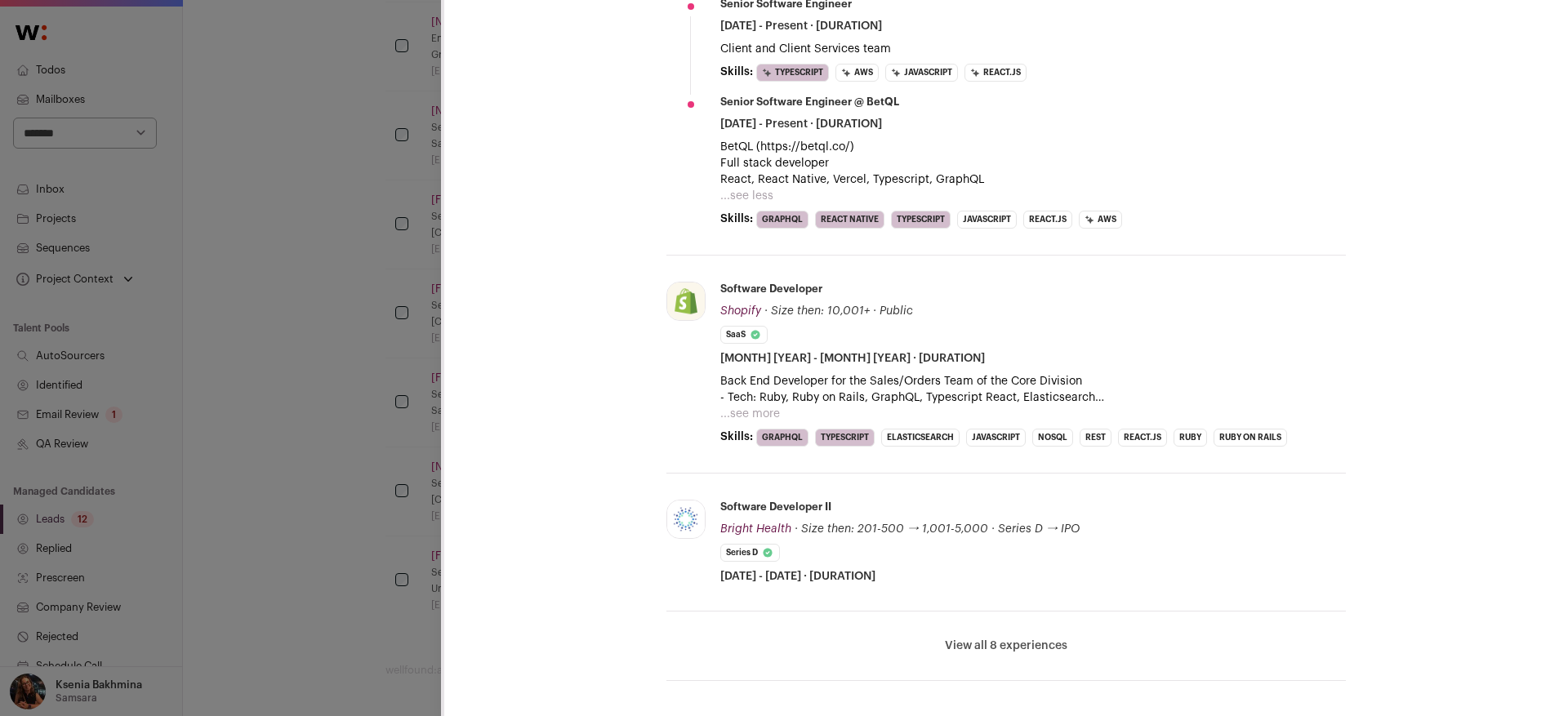 click on "**********" at bounding box center [784, 358] 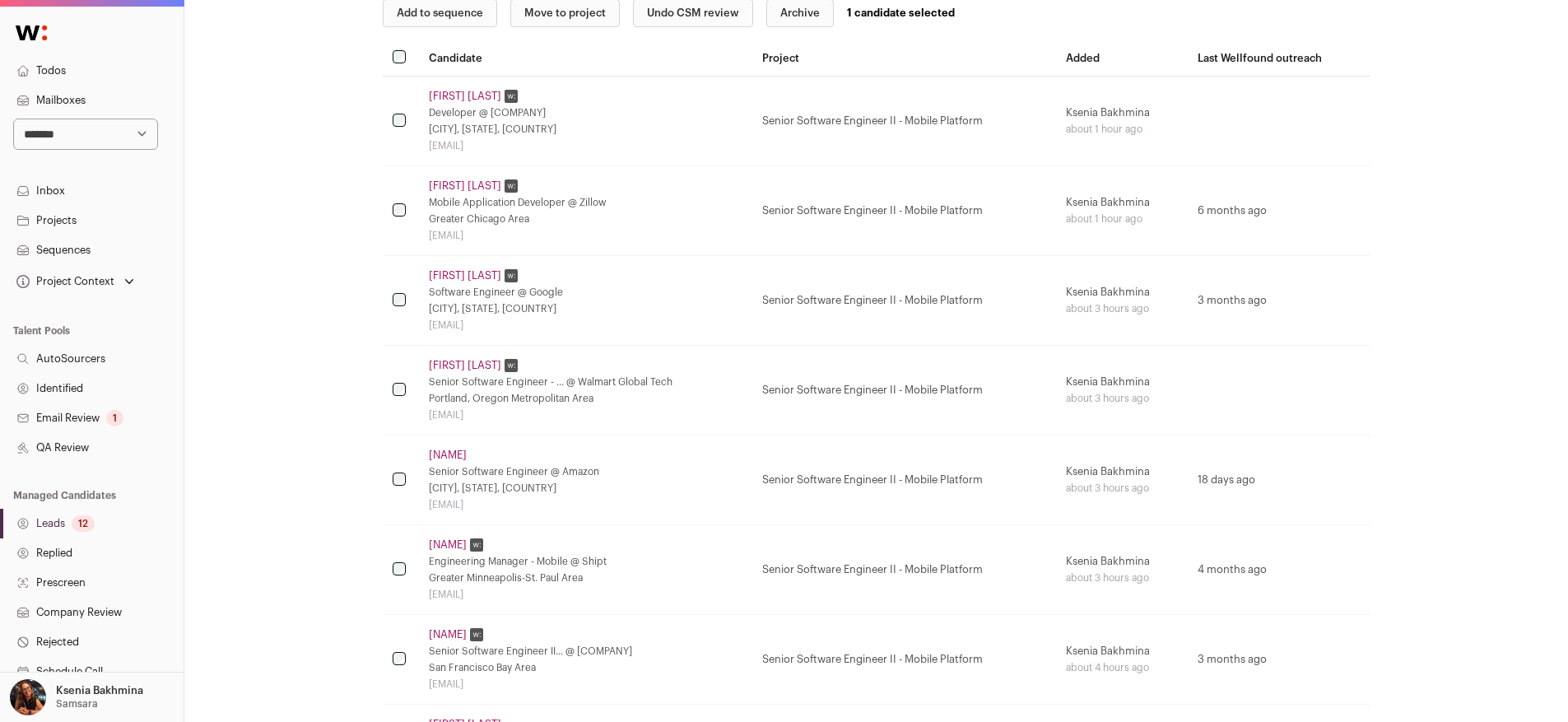 scroll, scrollTop: 0, scrollLeft: 0, axis: both 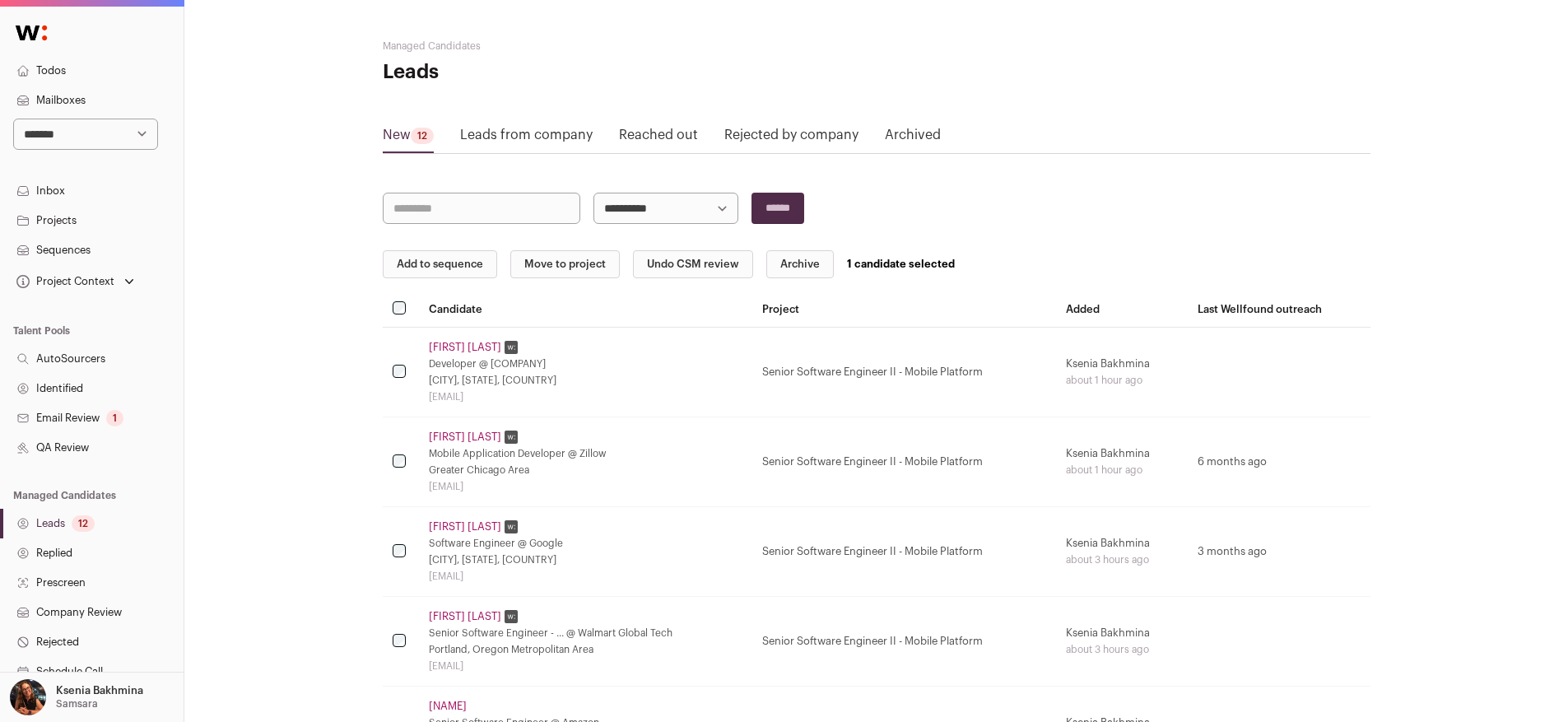 click on "Archive" at bounding box center [800, 264] 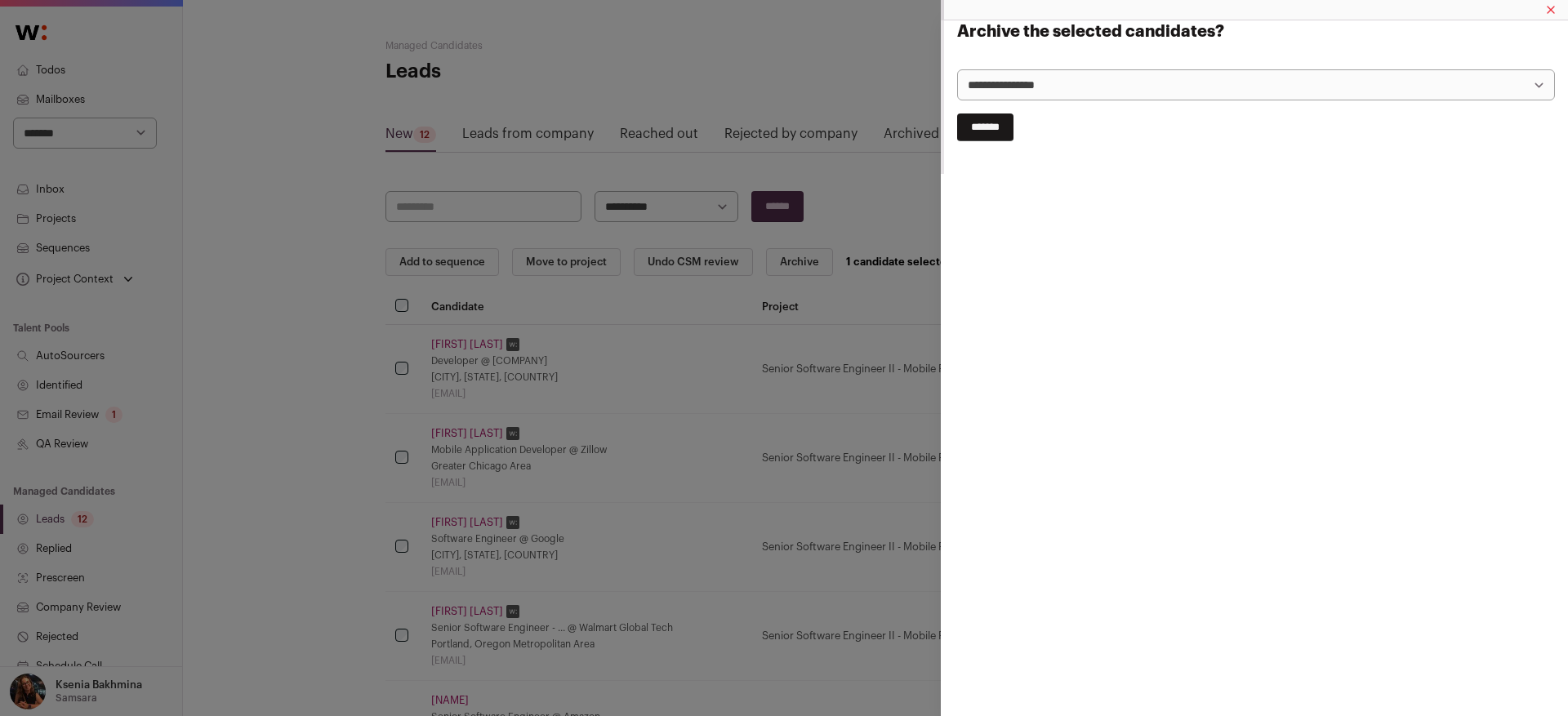 click on "**********" at bounding box center [1256, 85] 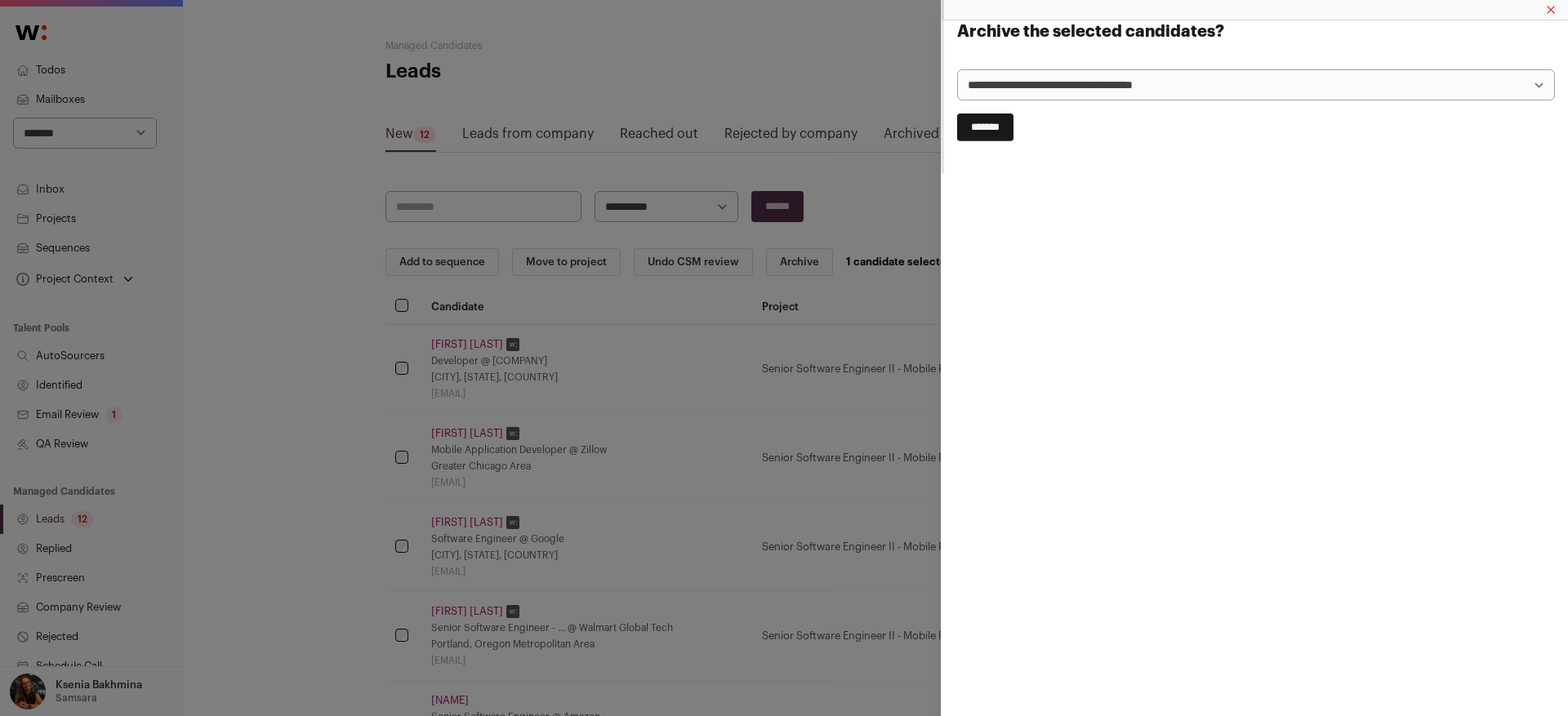 click on "*******" at bounding box center [985, 127] 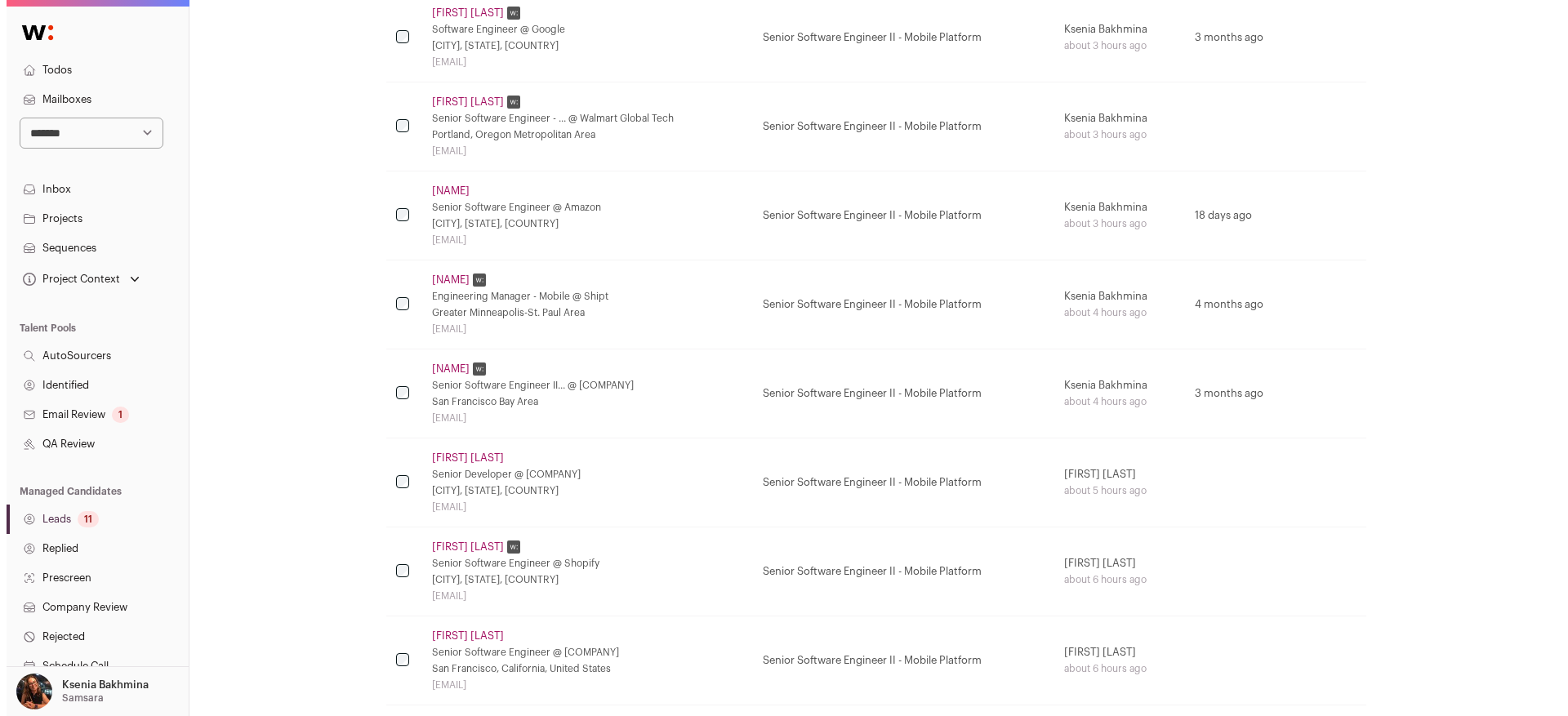 scroll, scrollTop: 731, scrollLeft: 0, axis: vertical 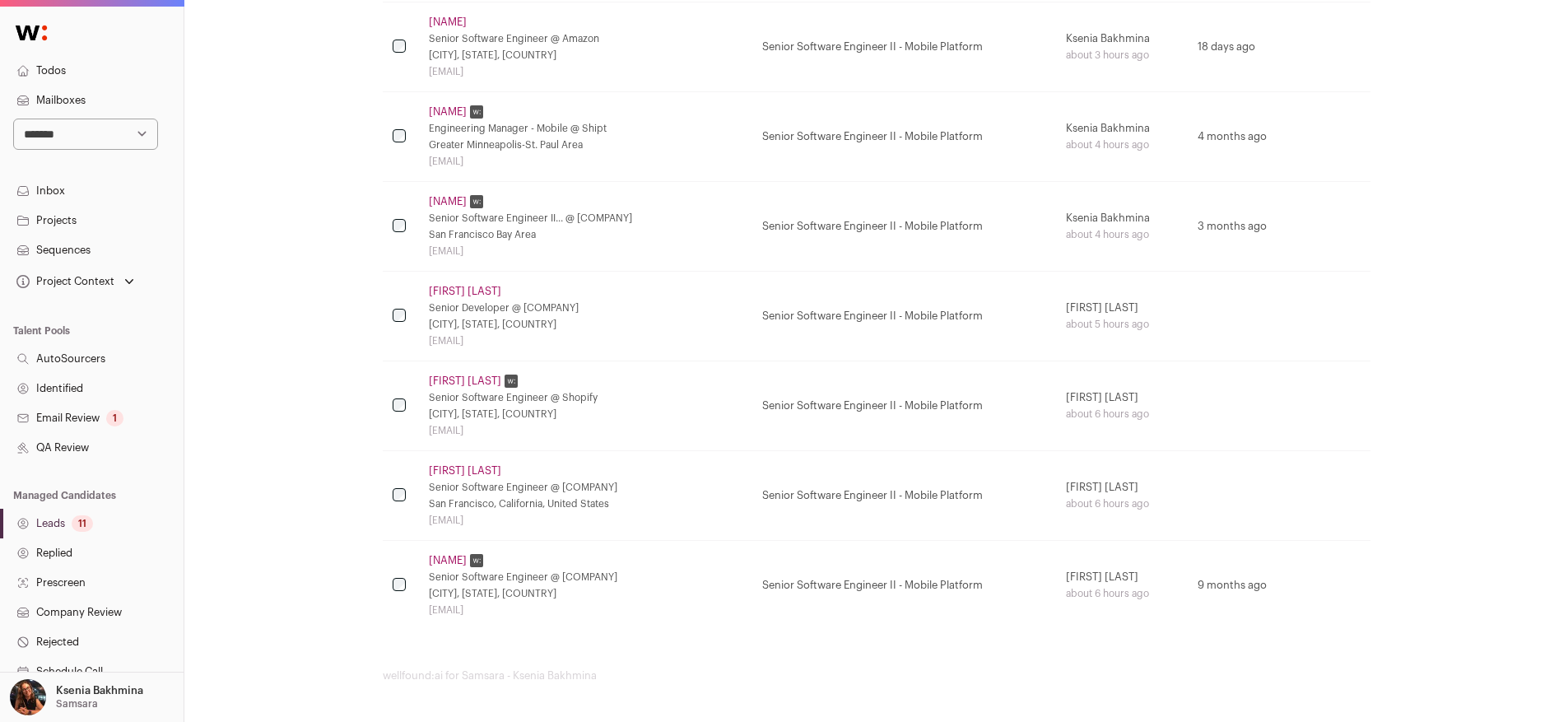 click on "[NAME]" at bounding box center (448, 561) 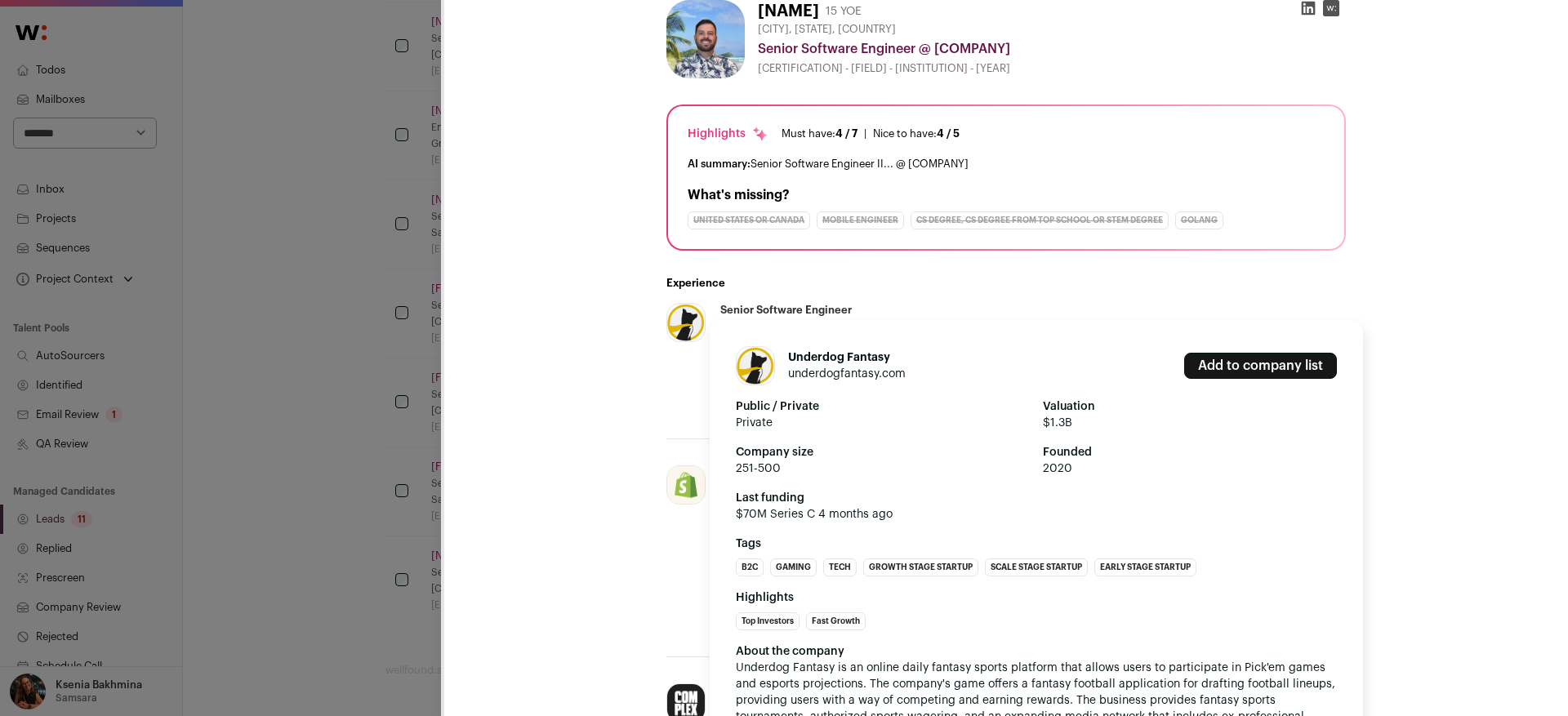 scroll, scrollTop: 400, scrollLeft: 0, axis: vertical 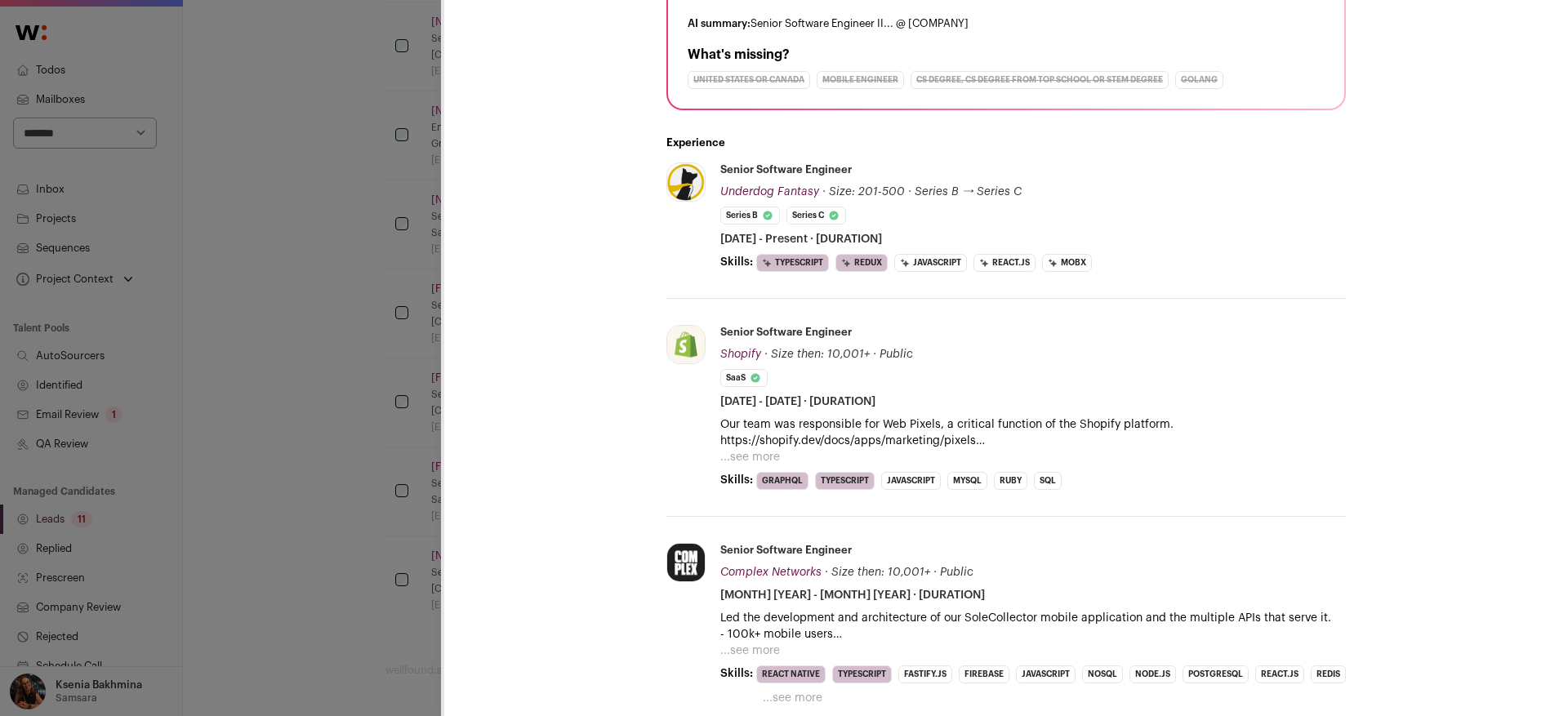 click on "**********" at bounding box center (784, 358) 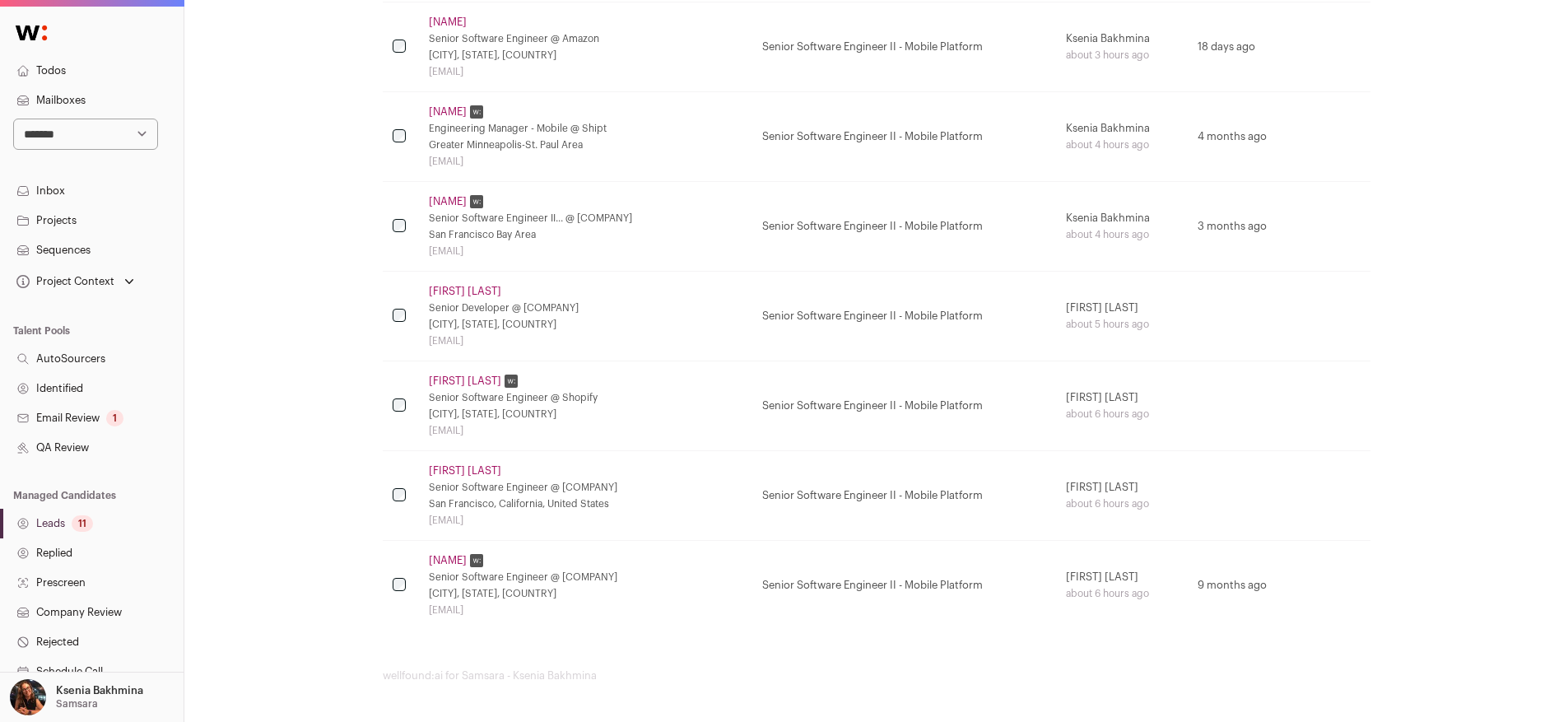 click on "[FIRST] [LAST]" at bounding box center (465, 471) 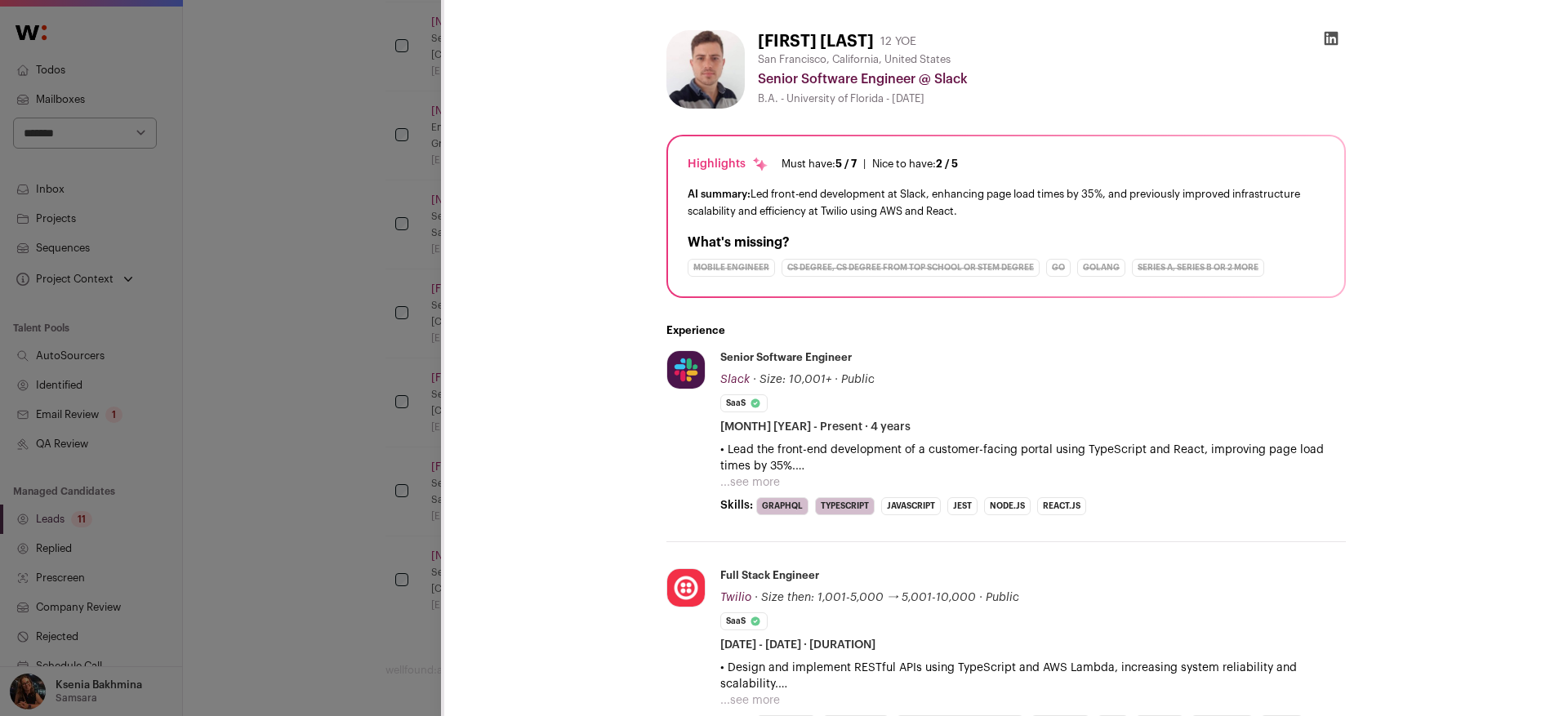 scroll, scrollTop: 248, scrollLeft: 0, axis: vertical 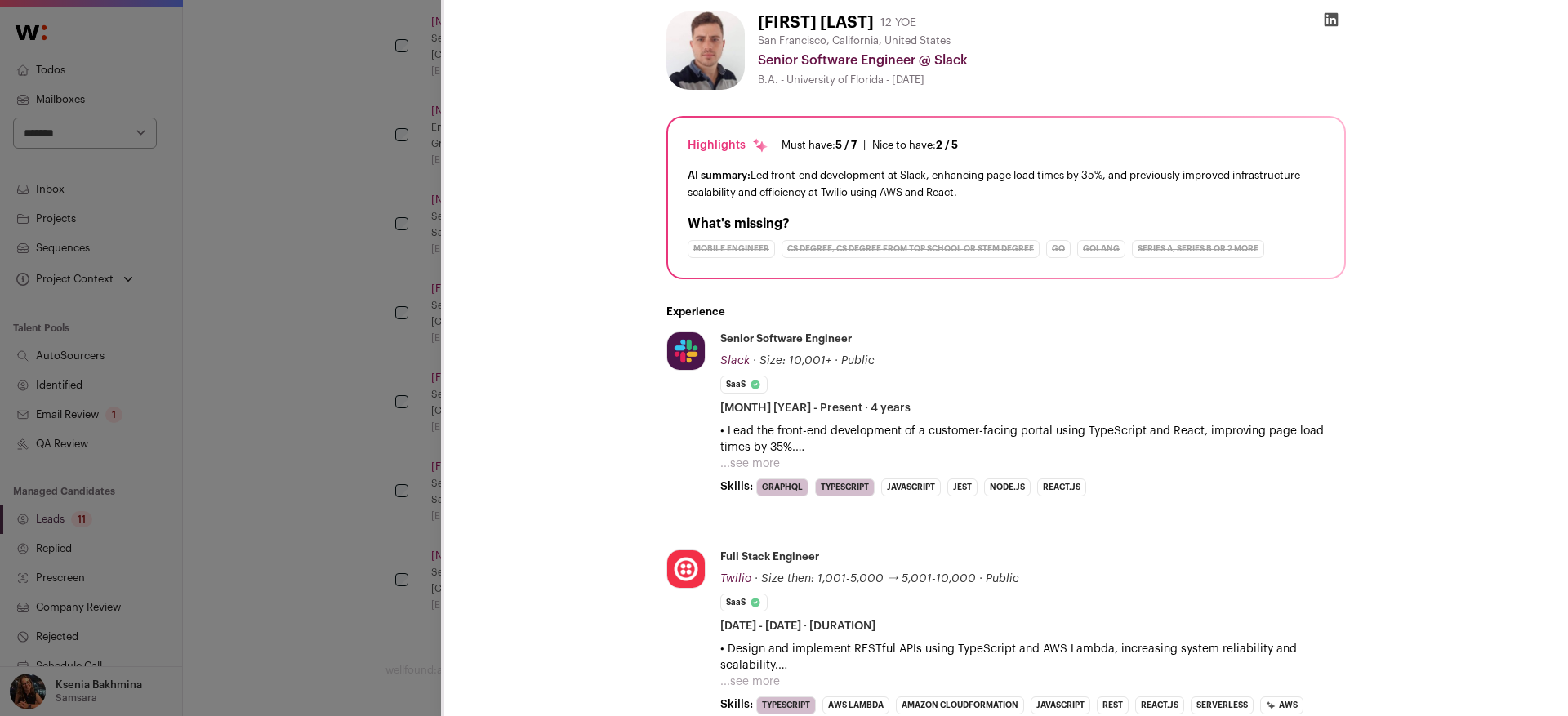 click on "...see more" at bounding box center (750, 464) 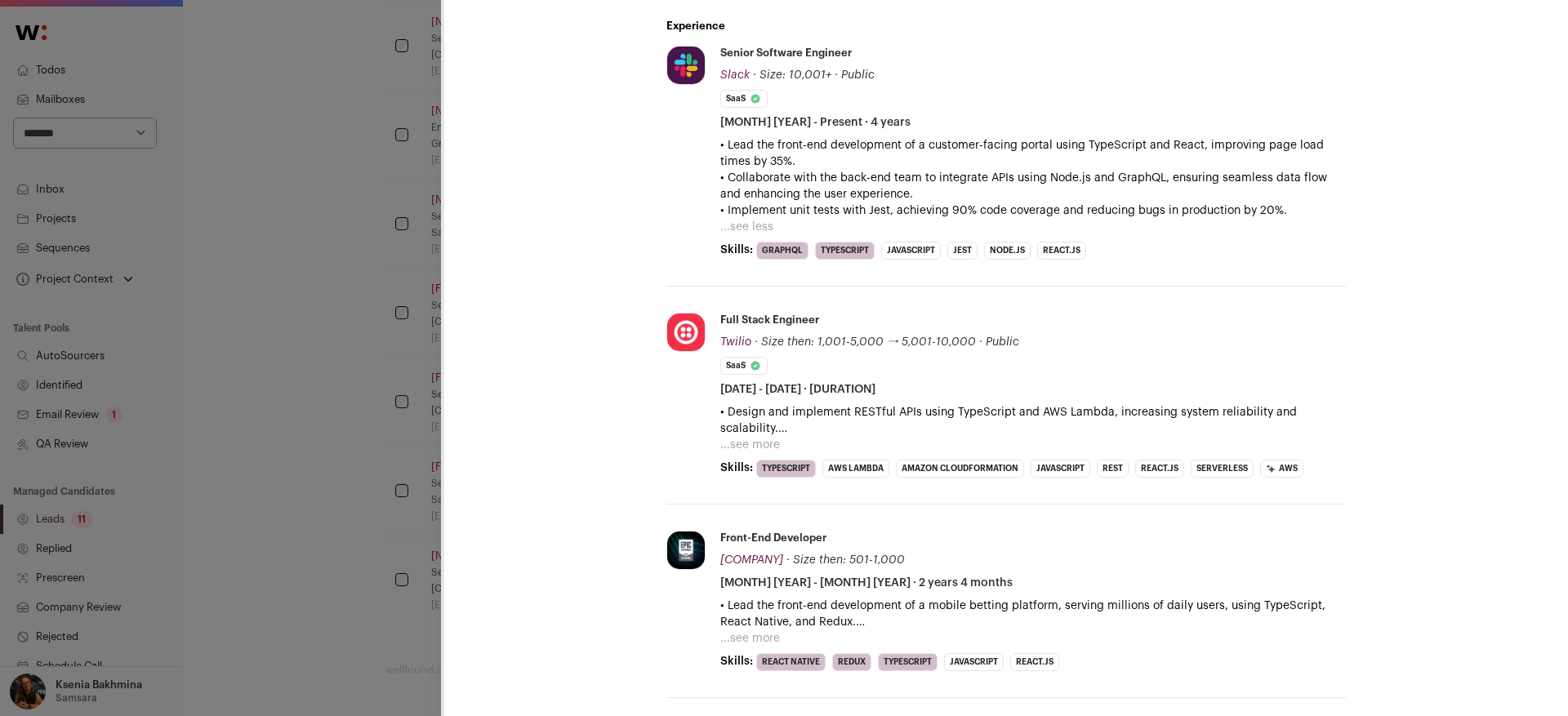 scroll, scrollTop: 717, scrollLeft: 0, axis: vertical 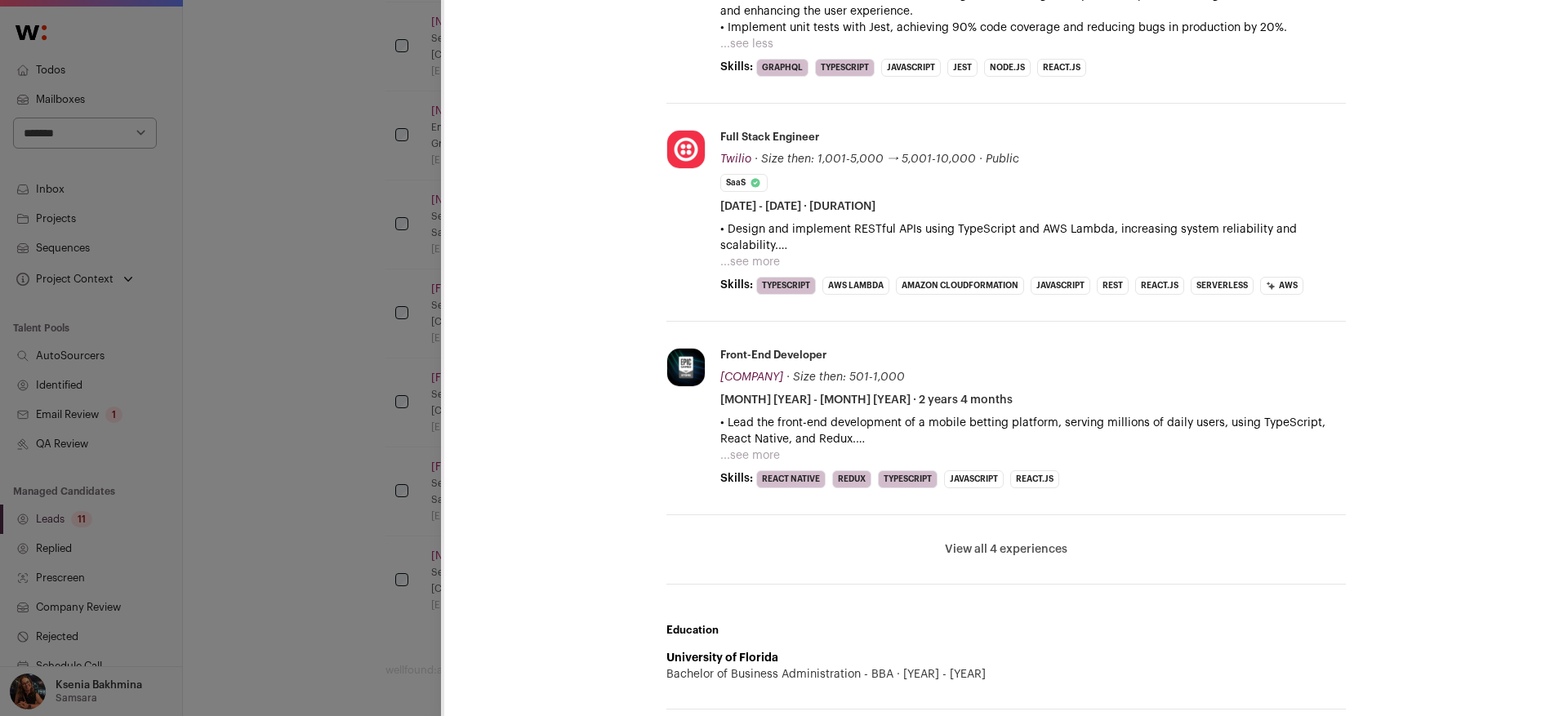 click on "...see more" at bounding box center [750, 456] 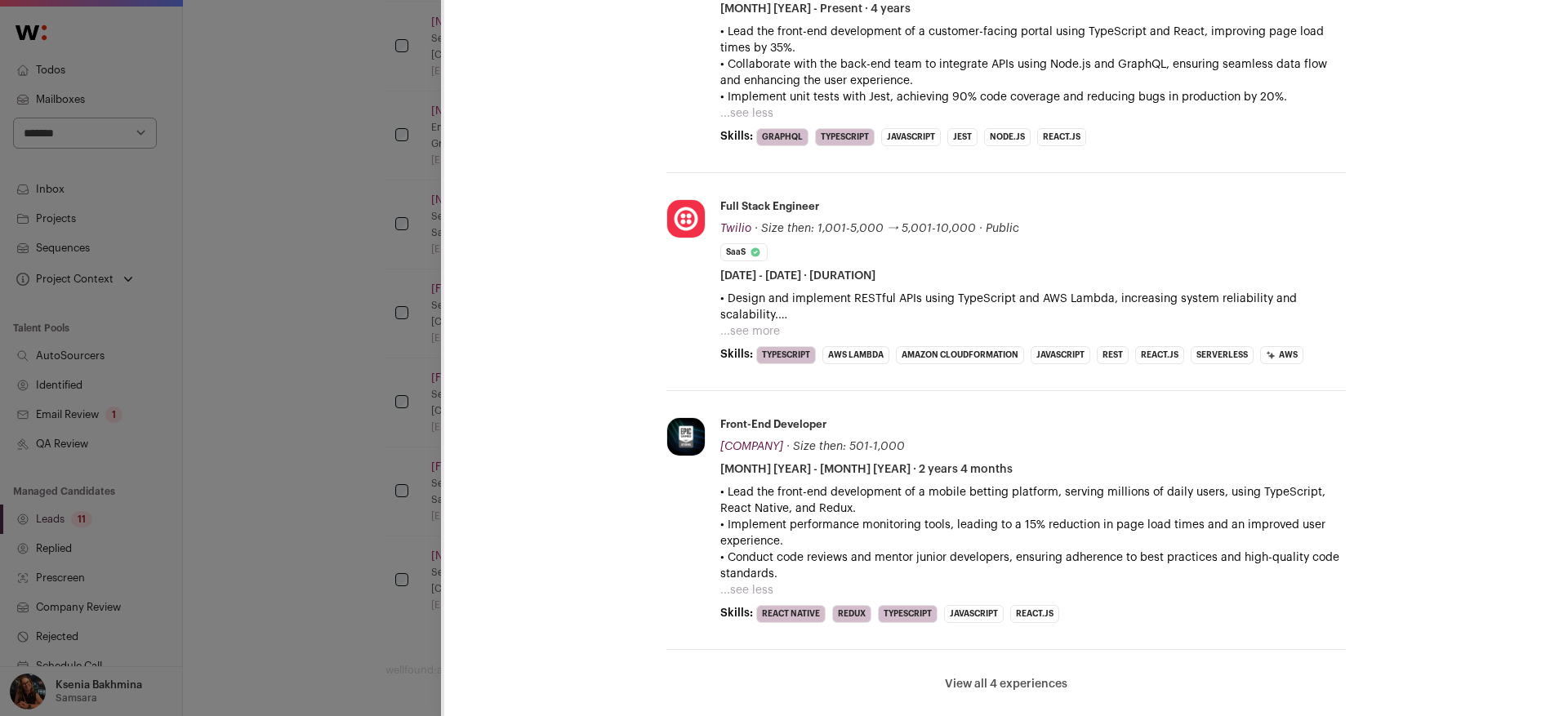 scroll, scrollTop: 630, scrollLeft: 0, axis: vertical 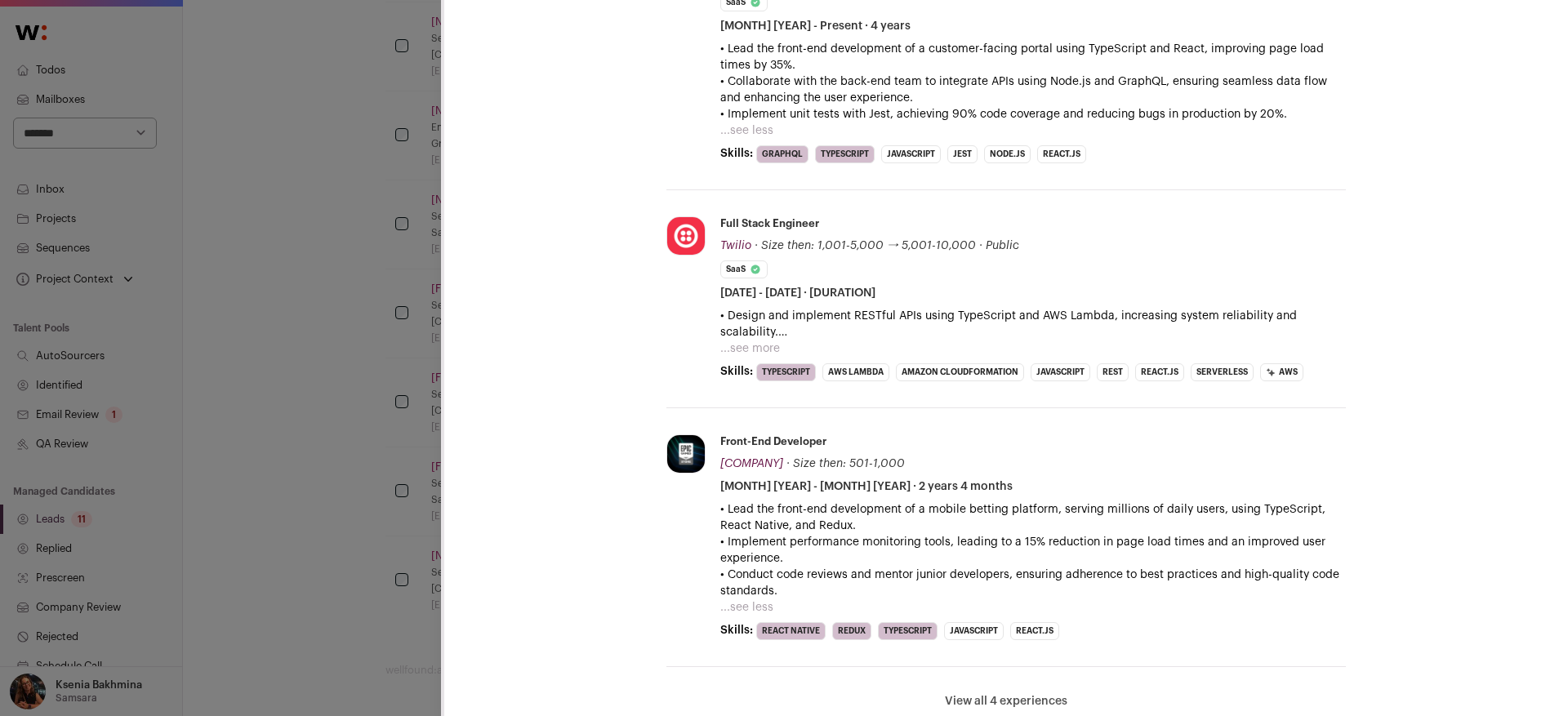 click on "• Design and implement RESTful APIs using TypeScript and AWS Lambda, increasing system reliability and scalability.
• Build reusable components in React, improving development efficiency and reducing front-end code duplication by 50%.
• Manage cloud deployments and serverless architecture using AWS CloudFormation, reducing infrastructure costs by 20%.
...see more
...see less" at bounding box center (1033, 332) 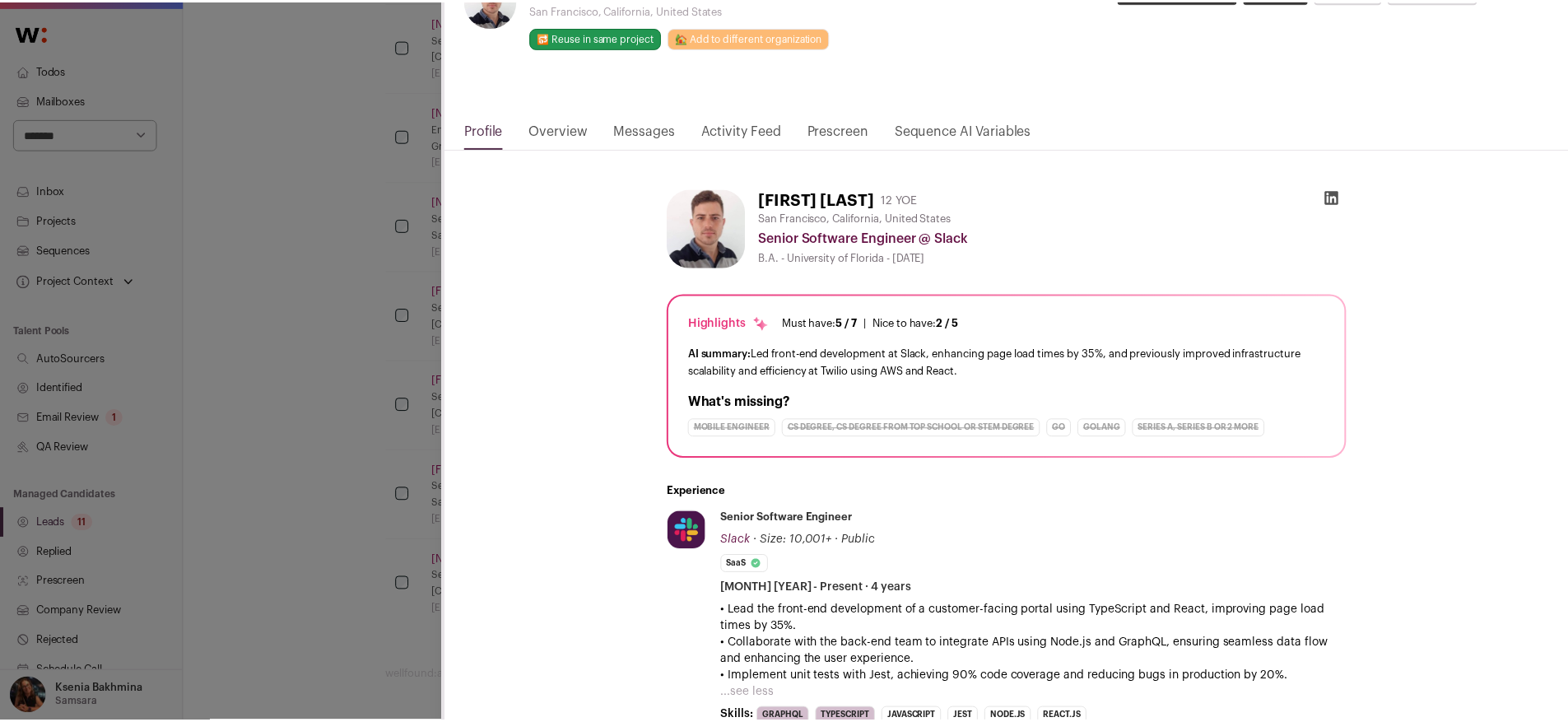 scroll, scrollTop: 0, scrollLeft: 0, axis: both 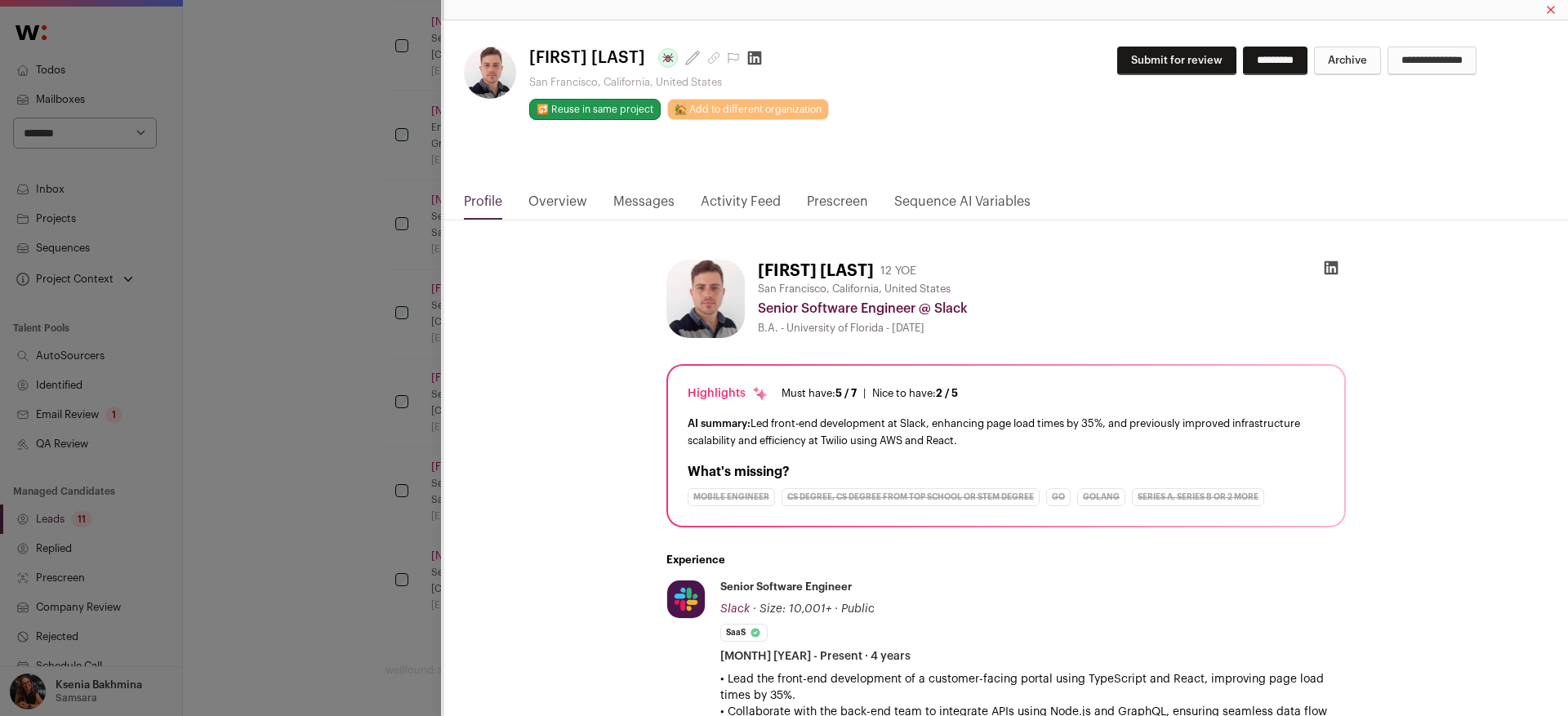 click on "**********" at bounding box center (784, 358) 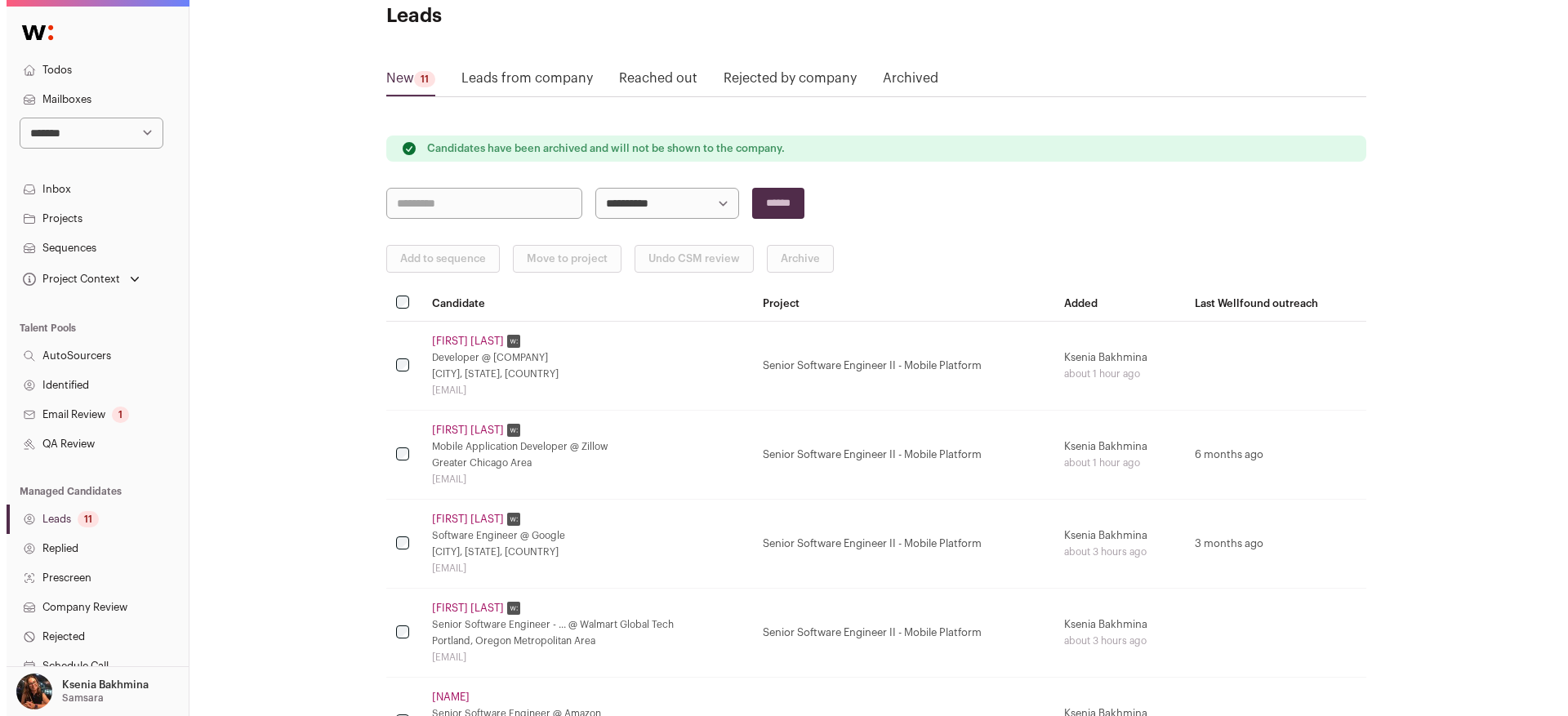 scroll, scrollTop: 0, scrollLeft: 0, axis: both 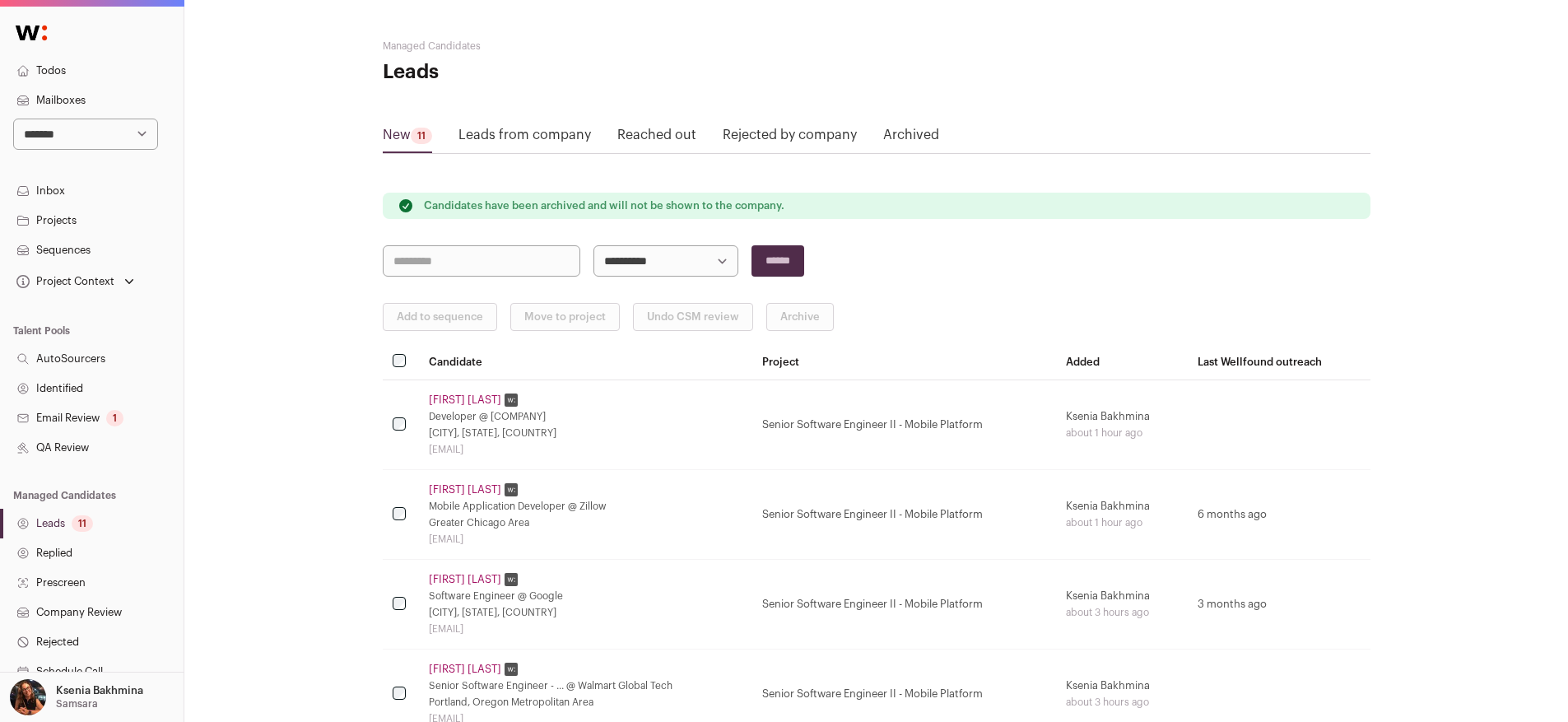 click on "[FIRST] [LAST]" at bounding box center [465, 400] 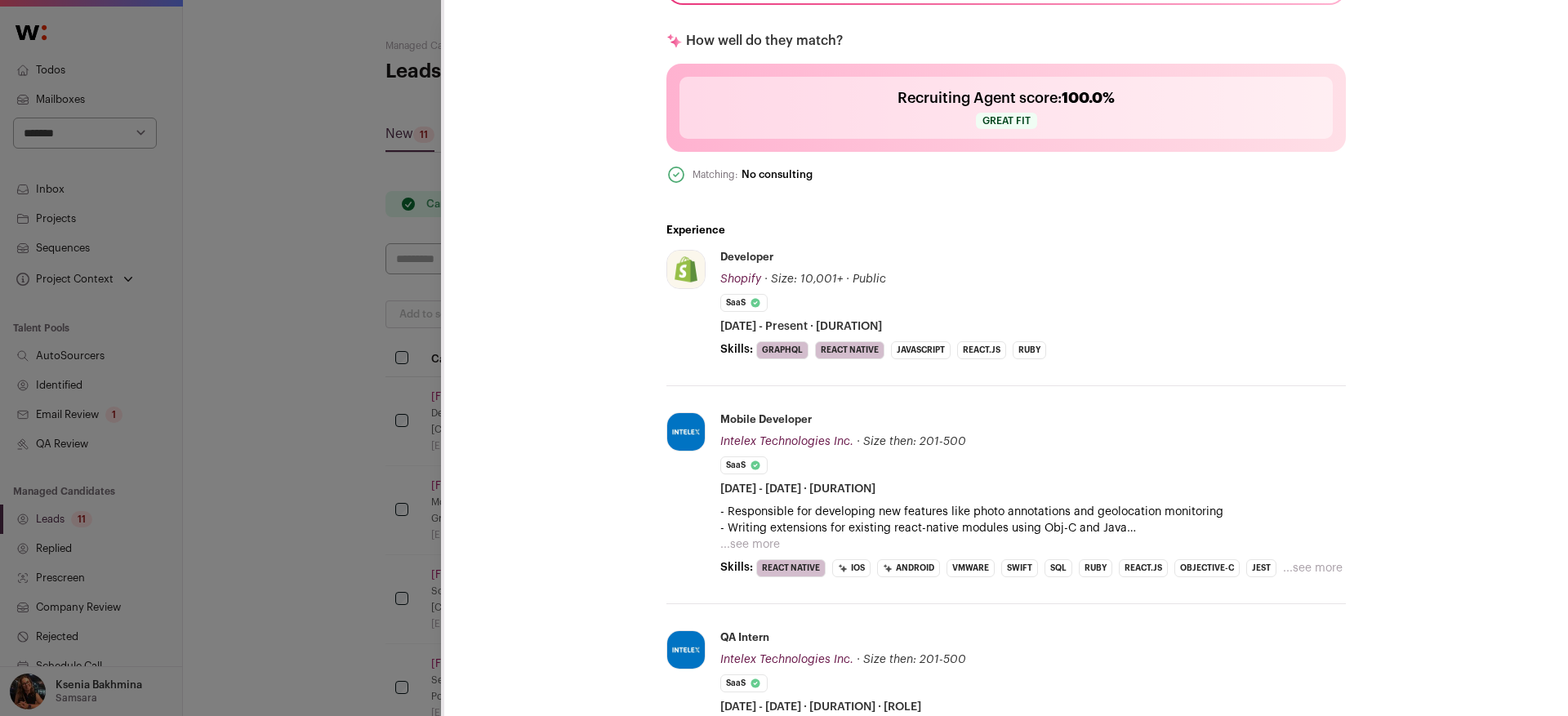 scroll, scrollTop: 540, scrollLeft: 0, axis: vertical 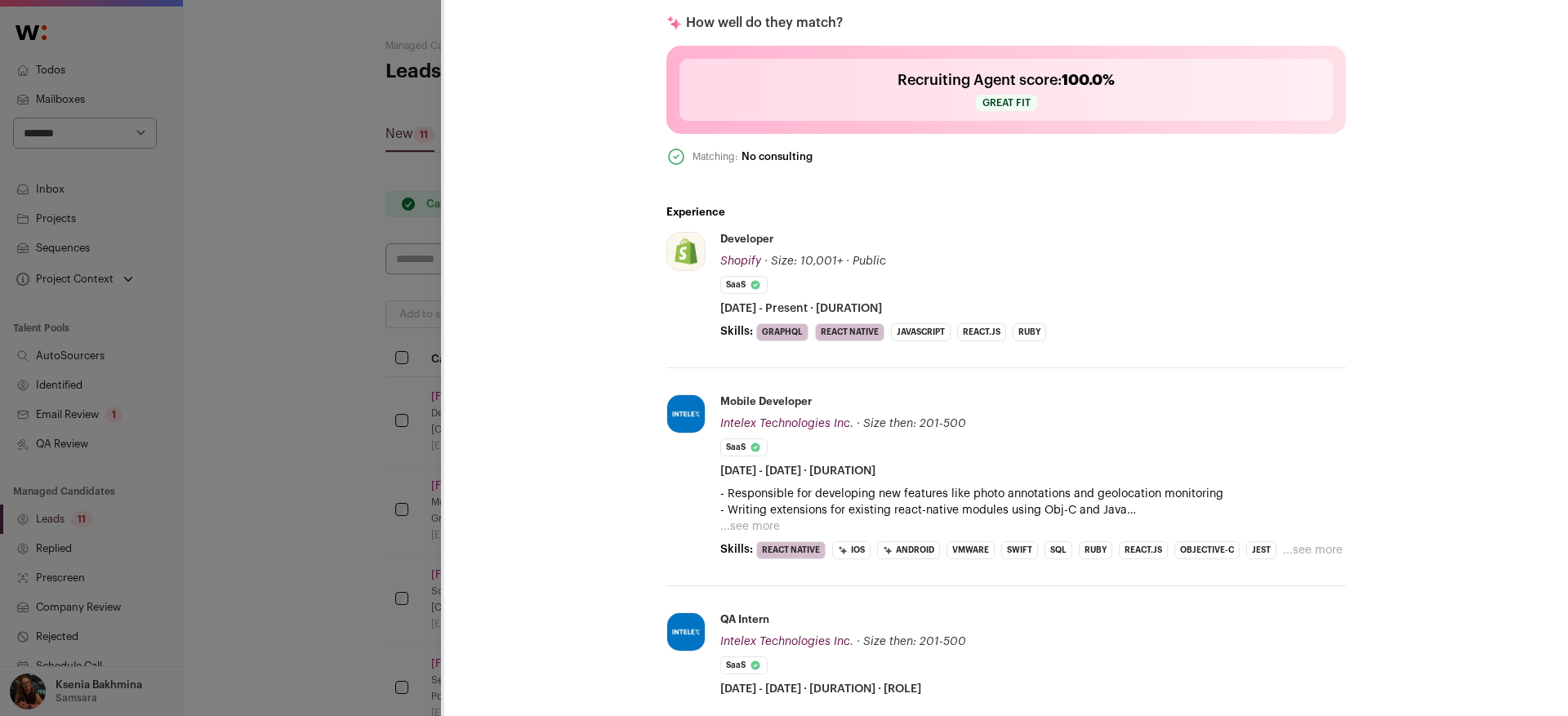 click on "...see more" at bounding box center [750, 527] 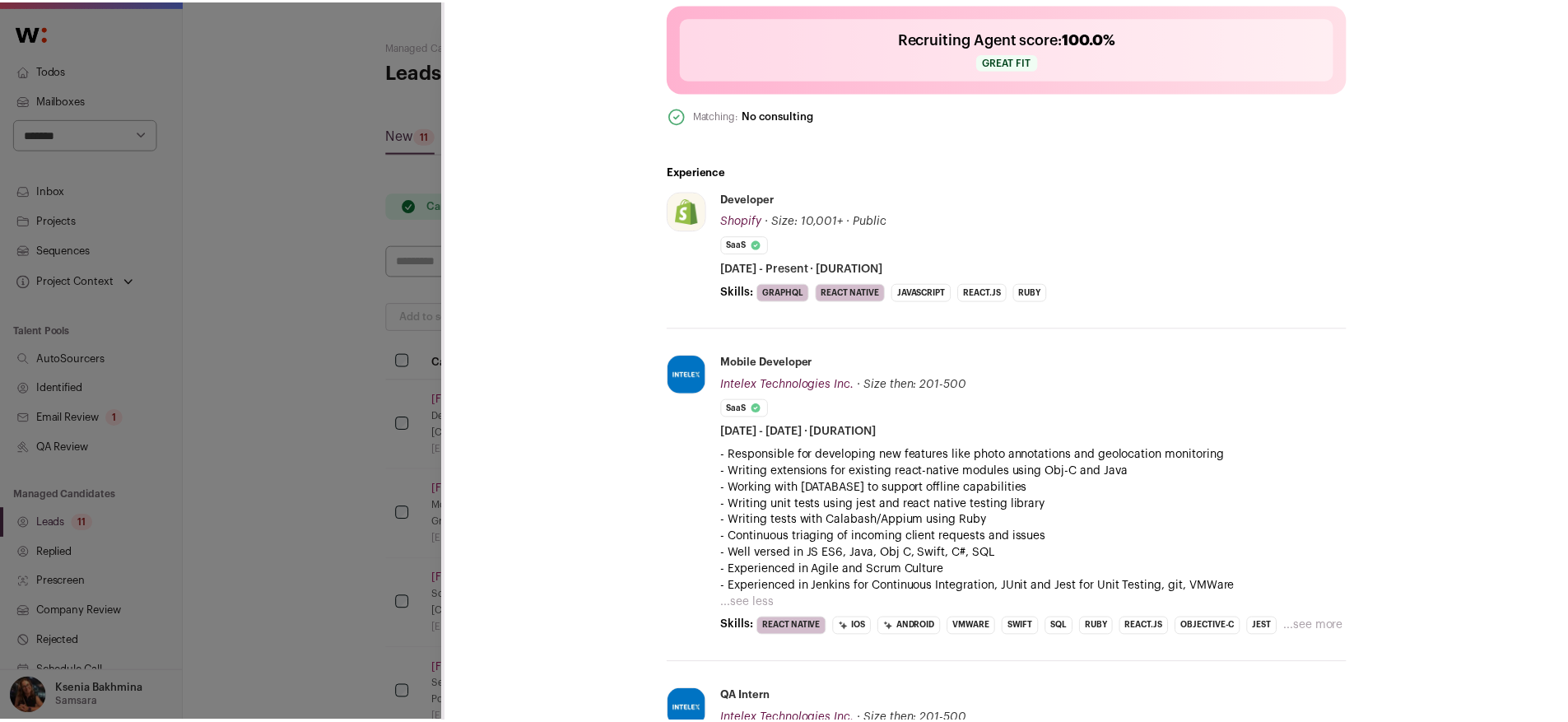 scroll, scrollTop: 597, scrollLeft: 0, axis: vertical 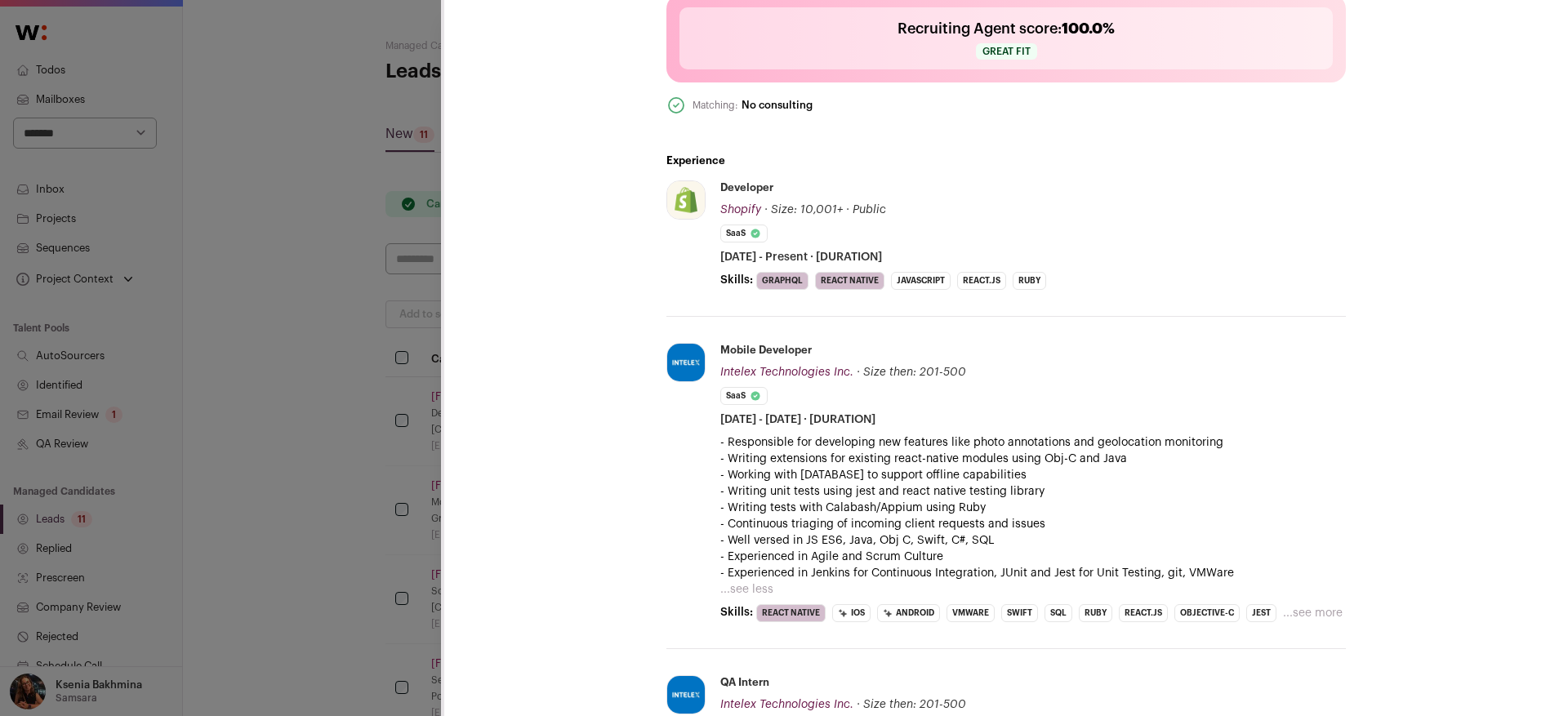 click on "**********" at bounding box center [784, 358] 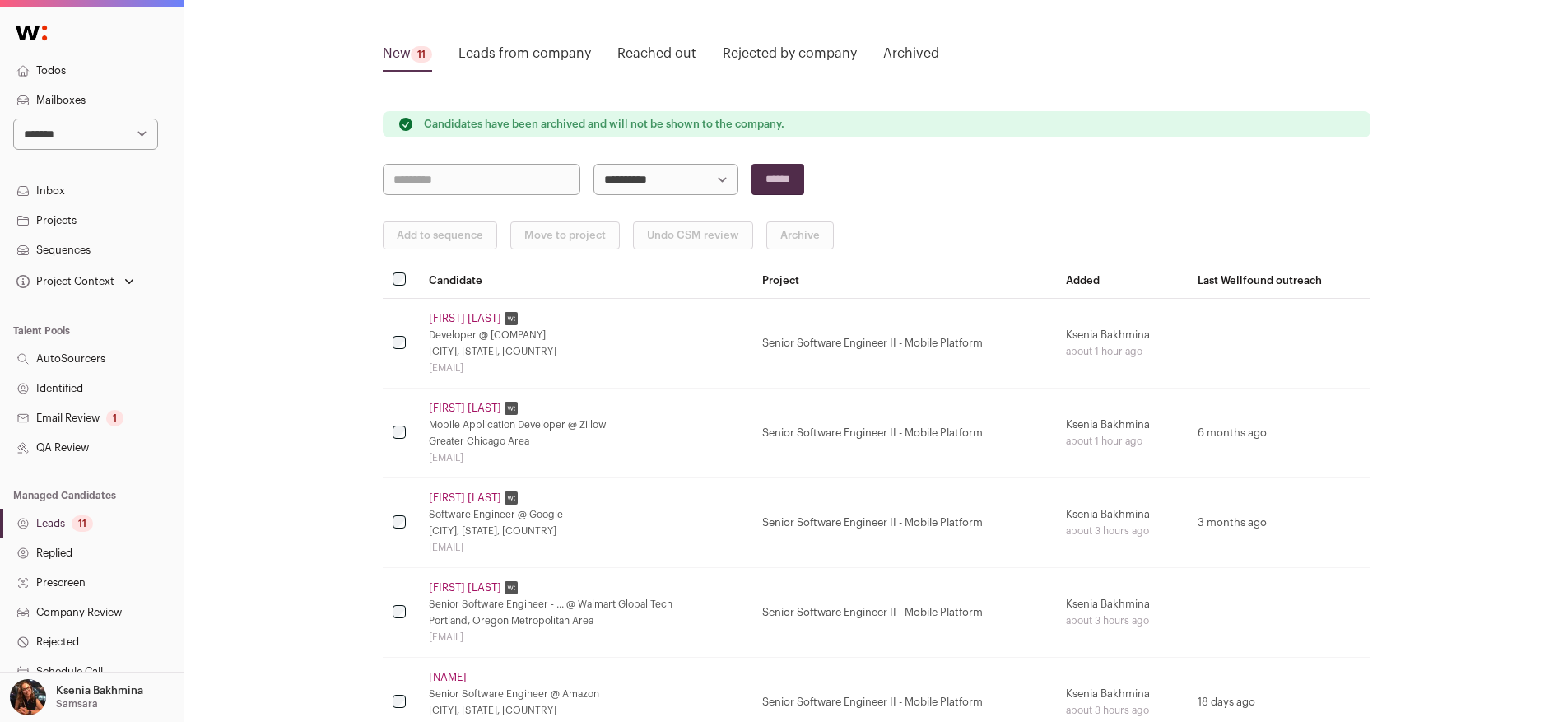 scroll, scrollTop: 290, scrollLeft: 0, axis: vertical 